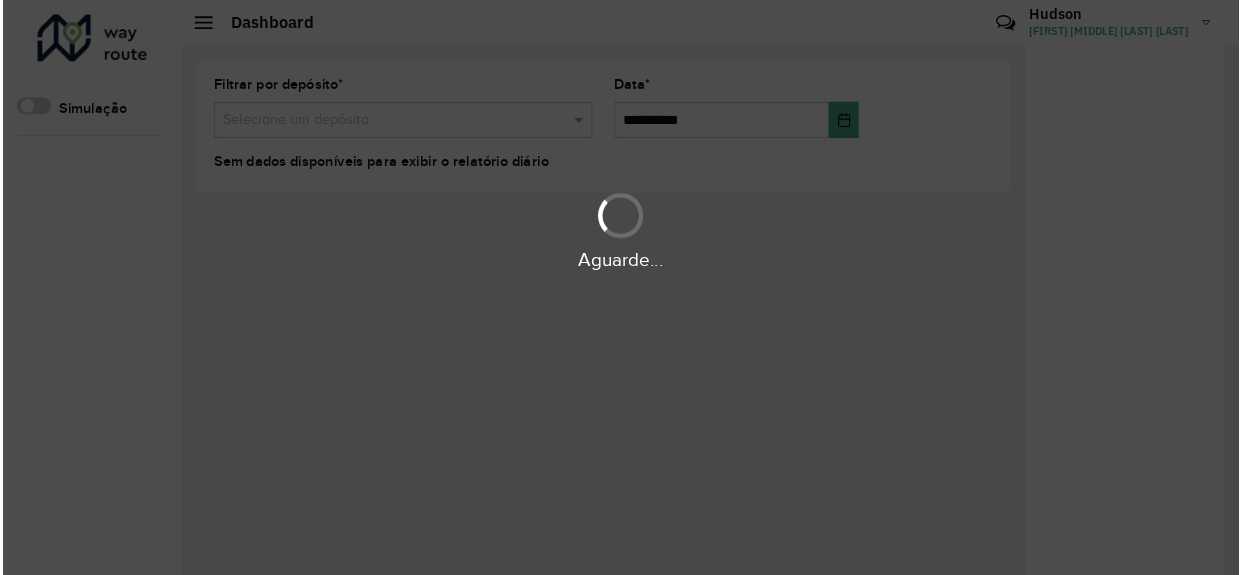 scroll, scrollTop: 0, scrollLeft: 0, axis: both 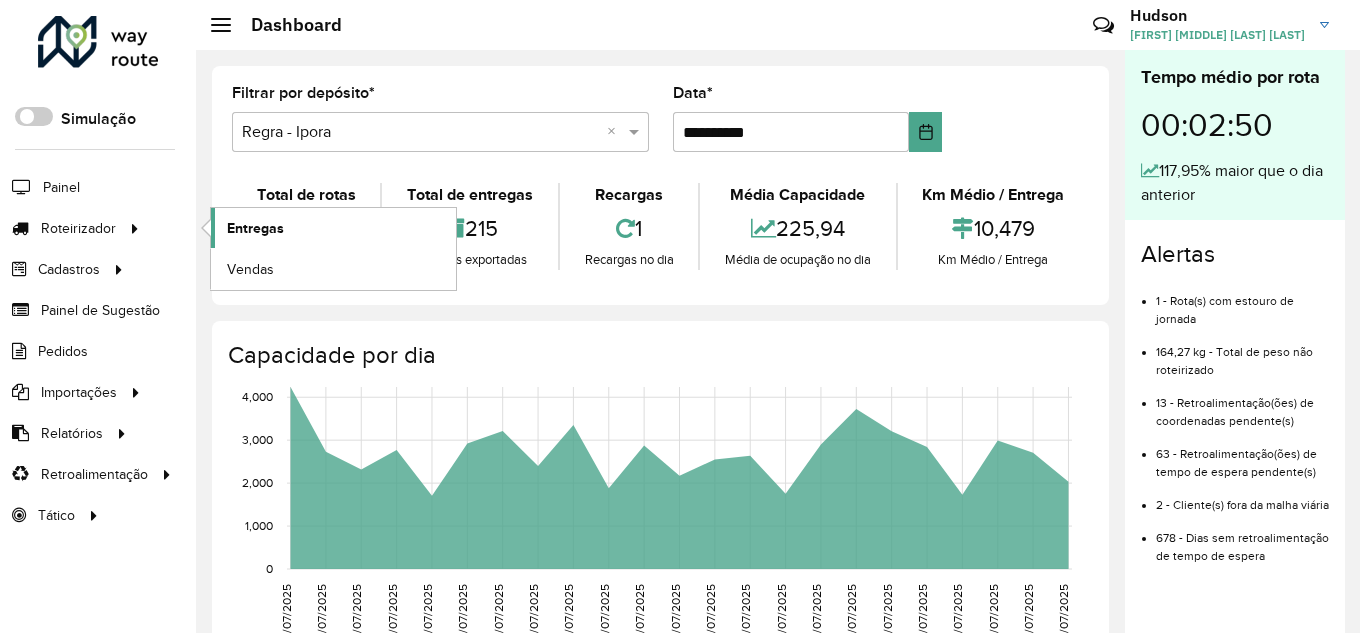 click on "Entregas" 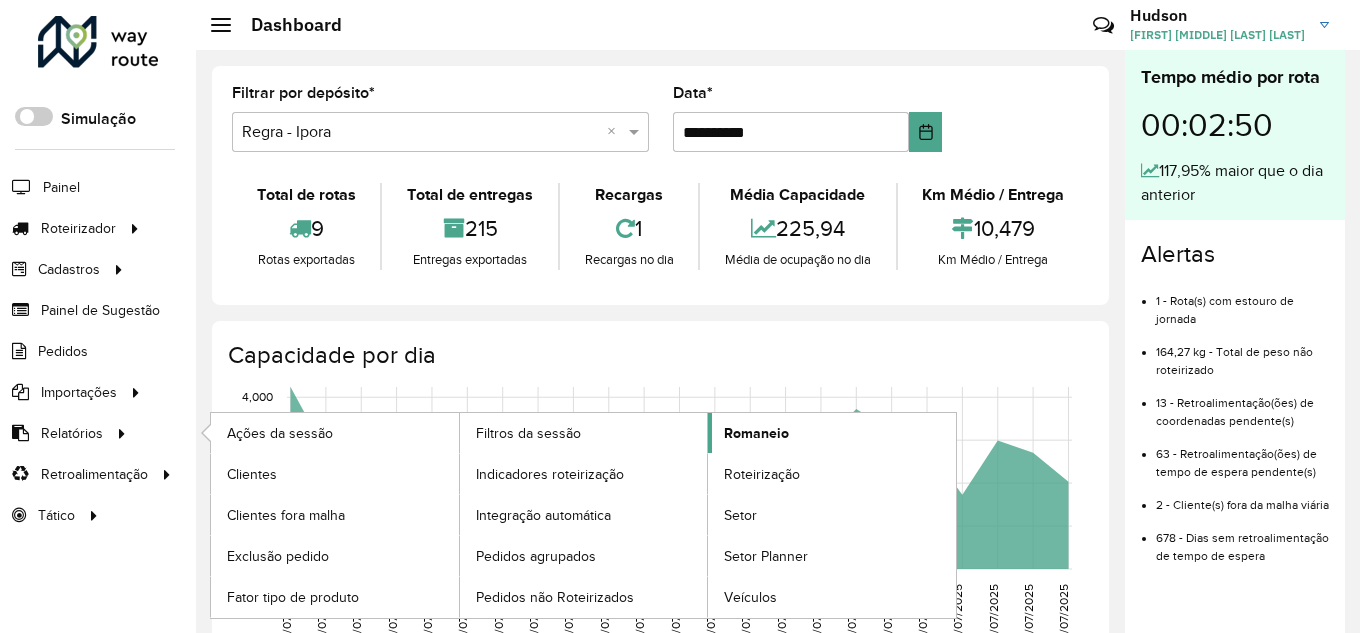 click on "Romaneio" 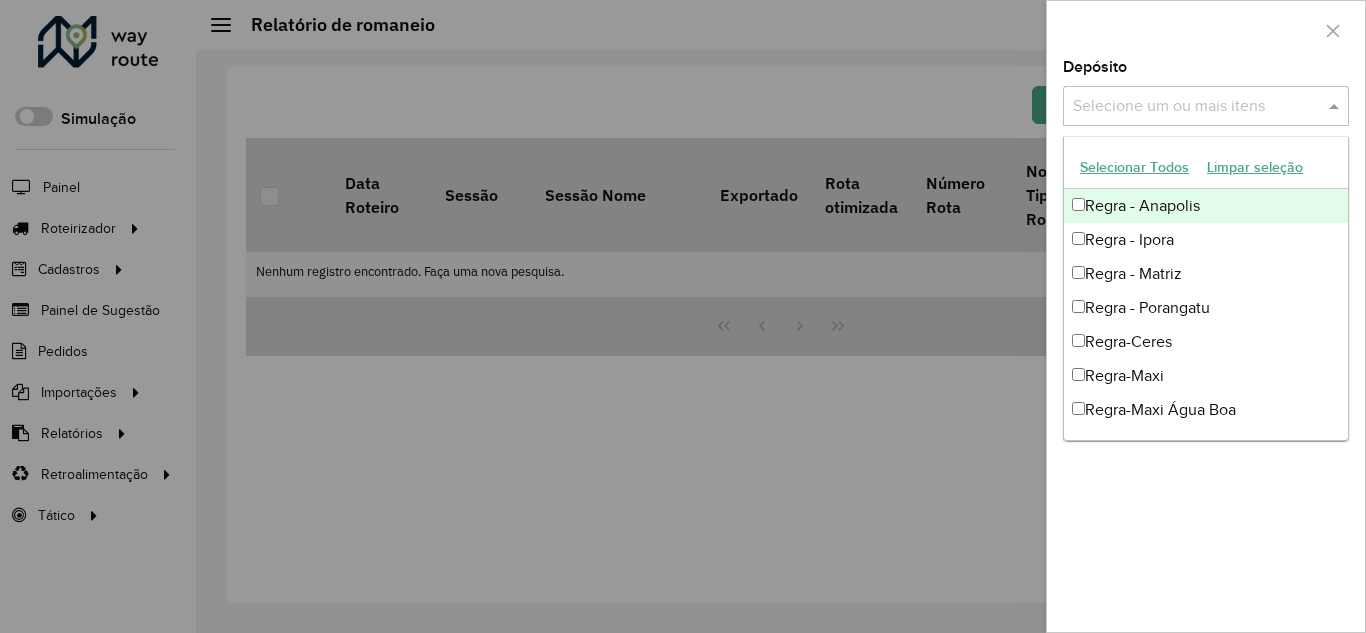 click at bounding box center [1196, 107] 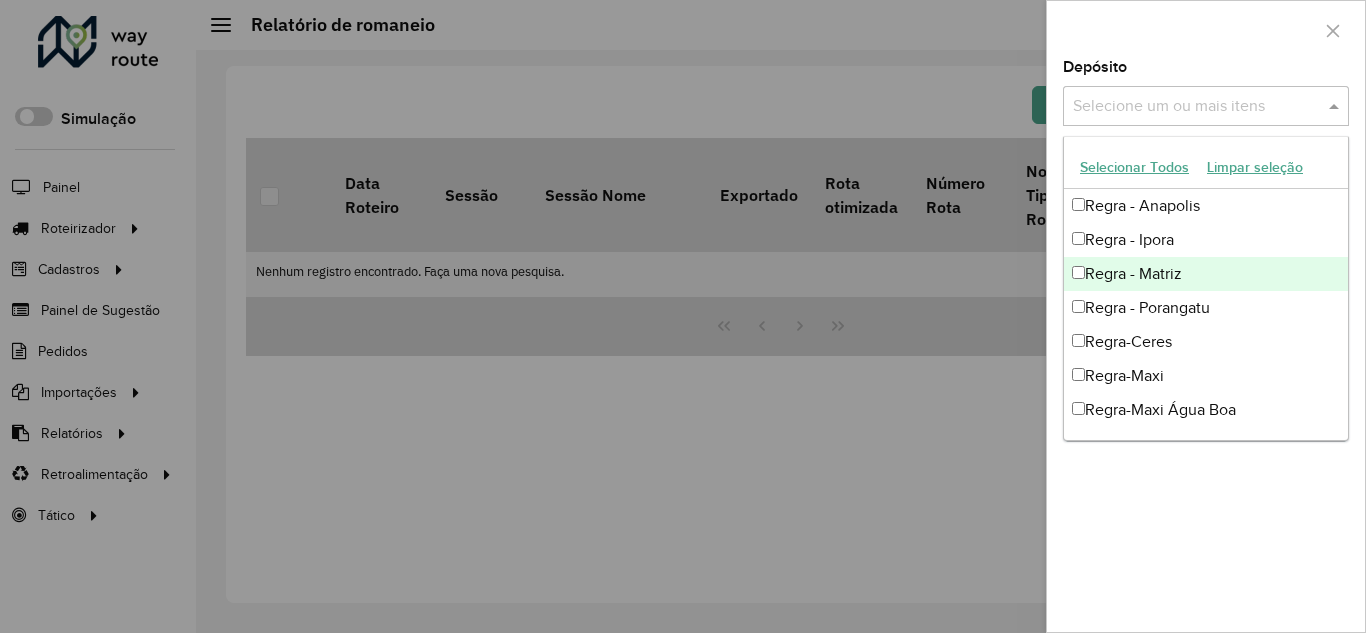 click on "Regra - Matriz" at bounding box center [1206, 274] 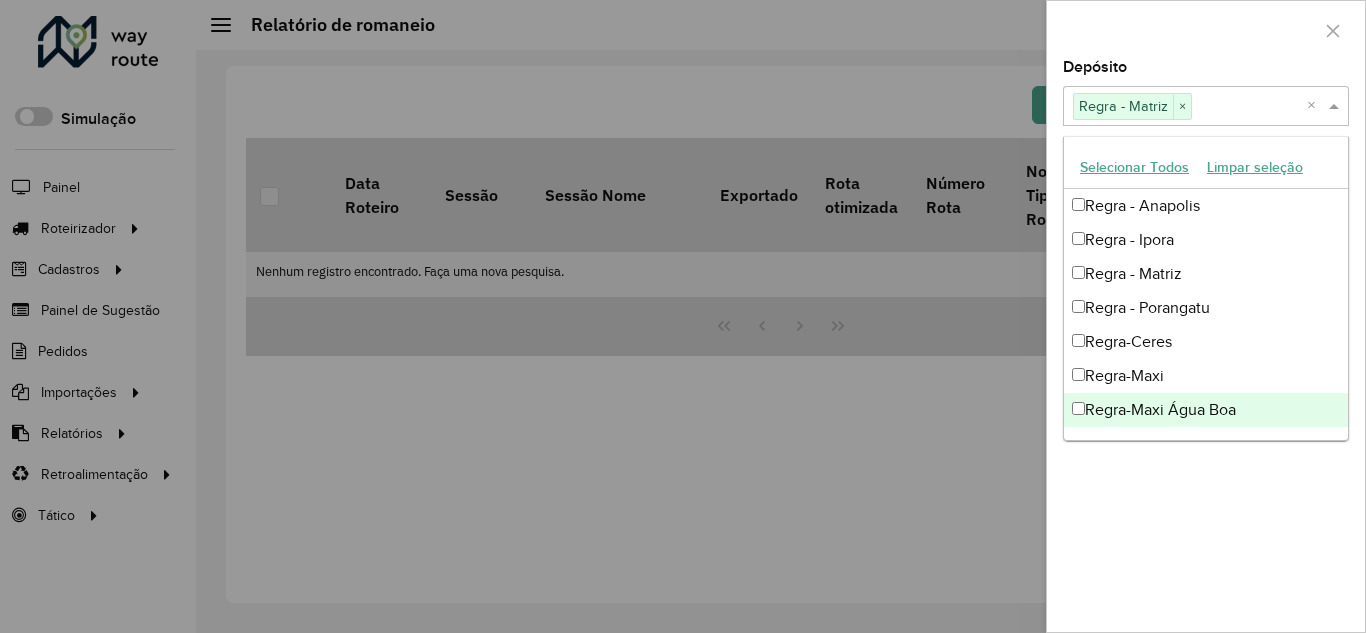 click on "**********" 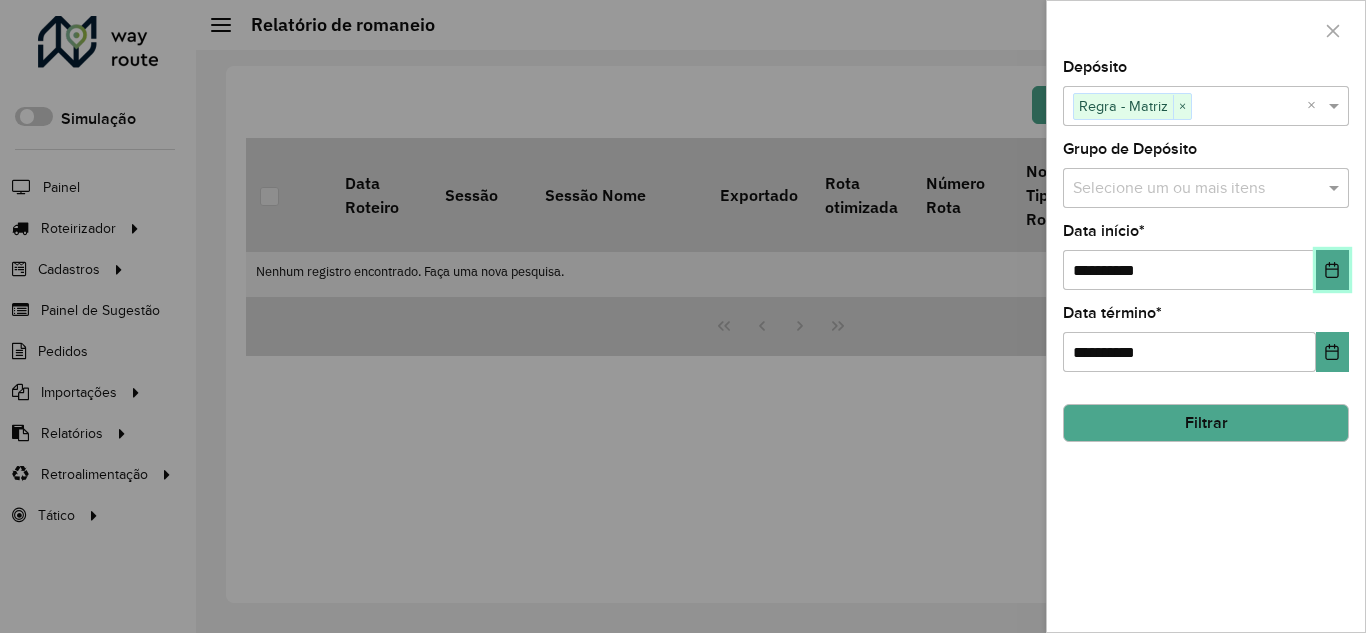 click at bounding box center [1332, 270] 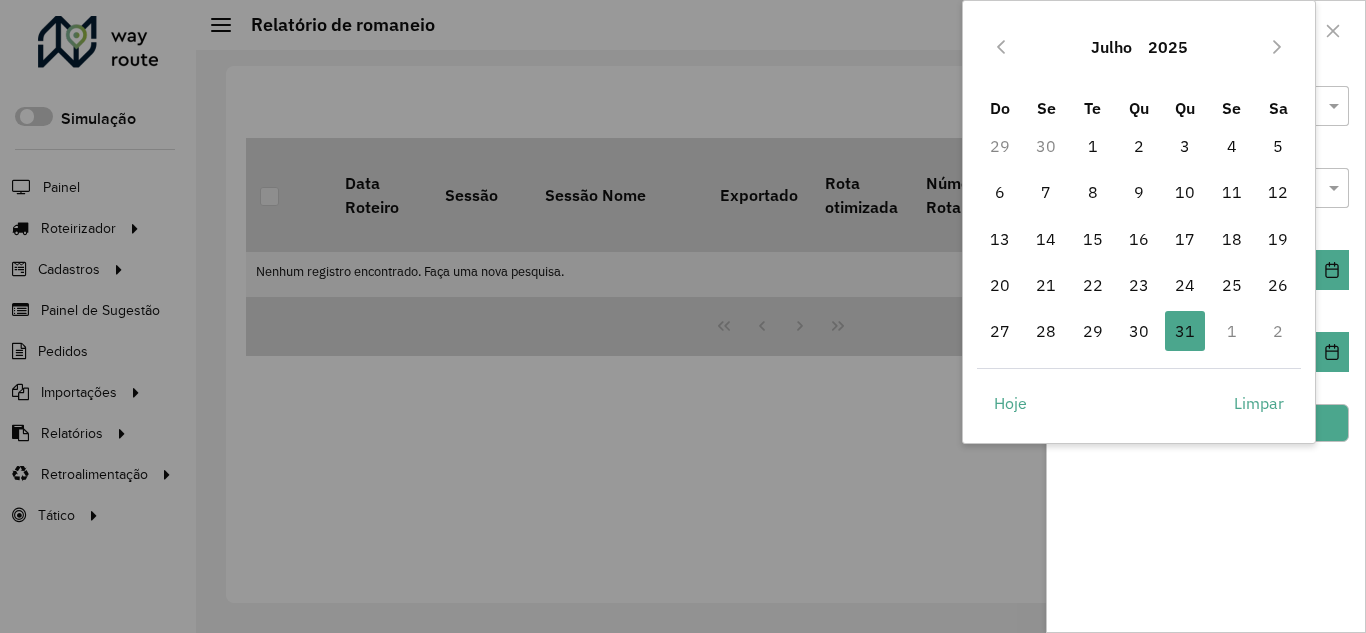 click on "1" at bounding box center (1232, 331) 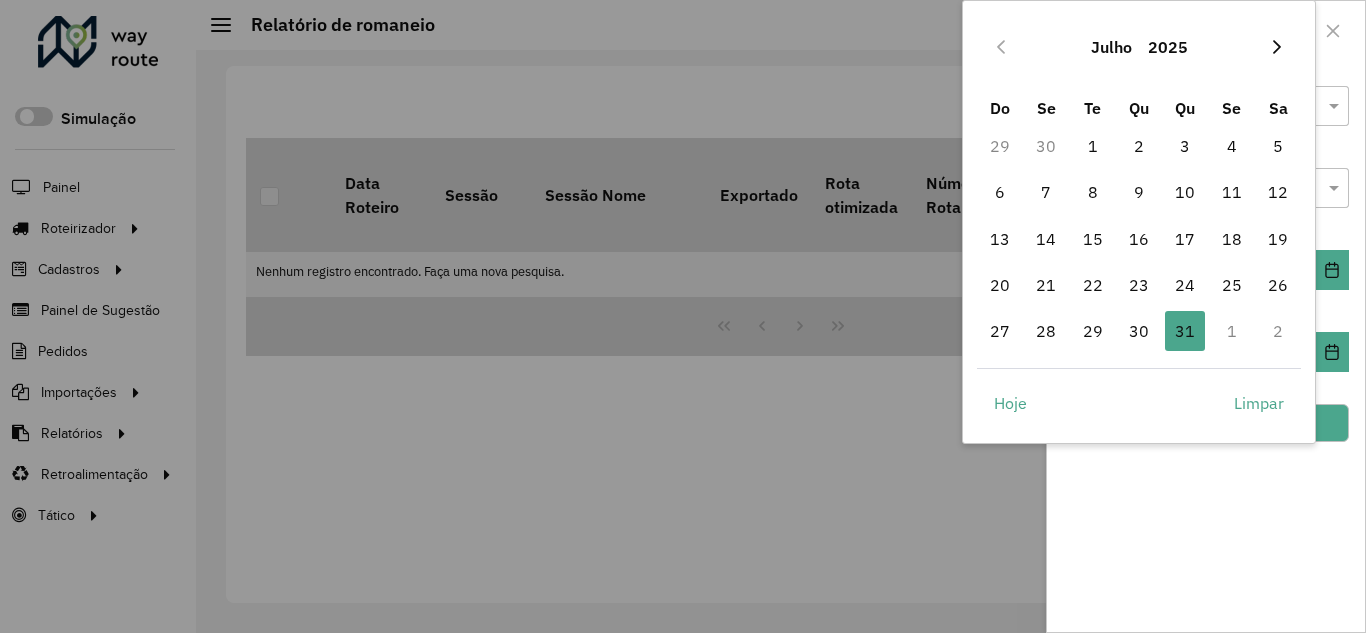 click 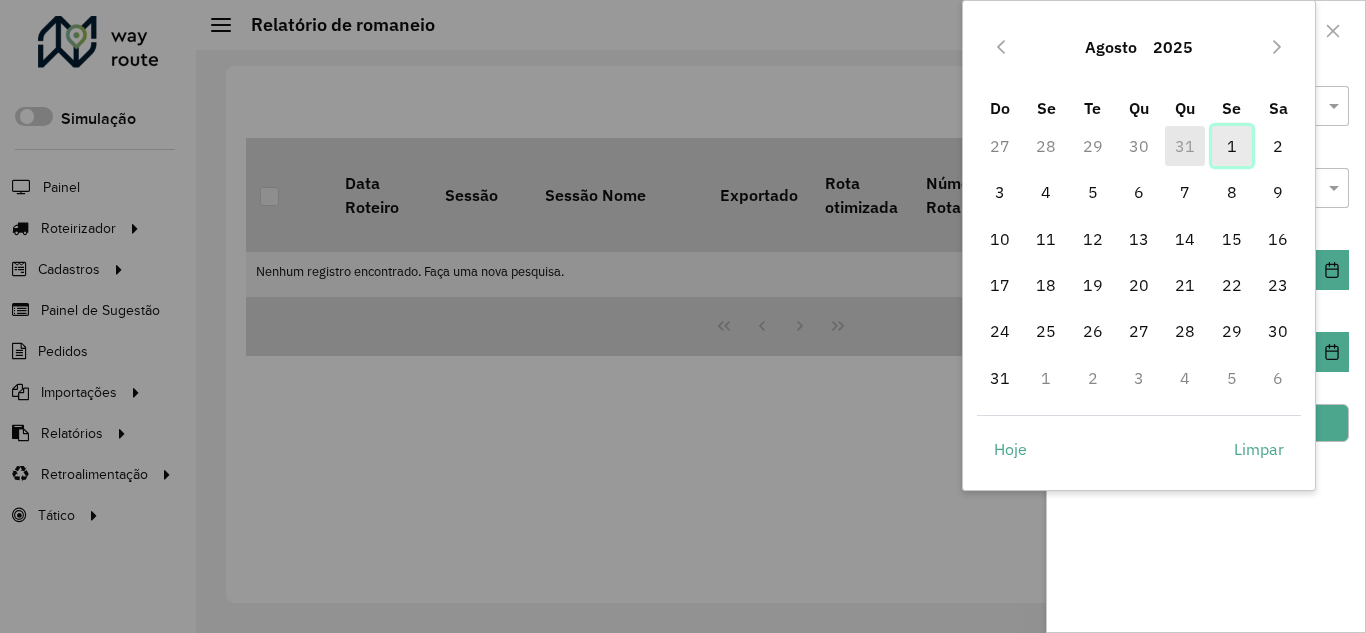 click on "1" at bounding box center [1232, 146] 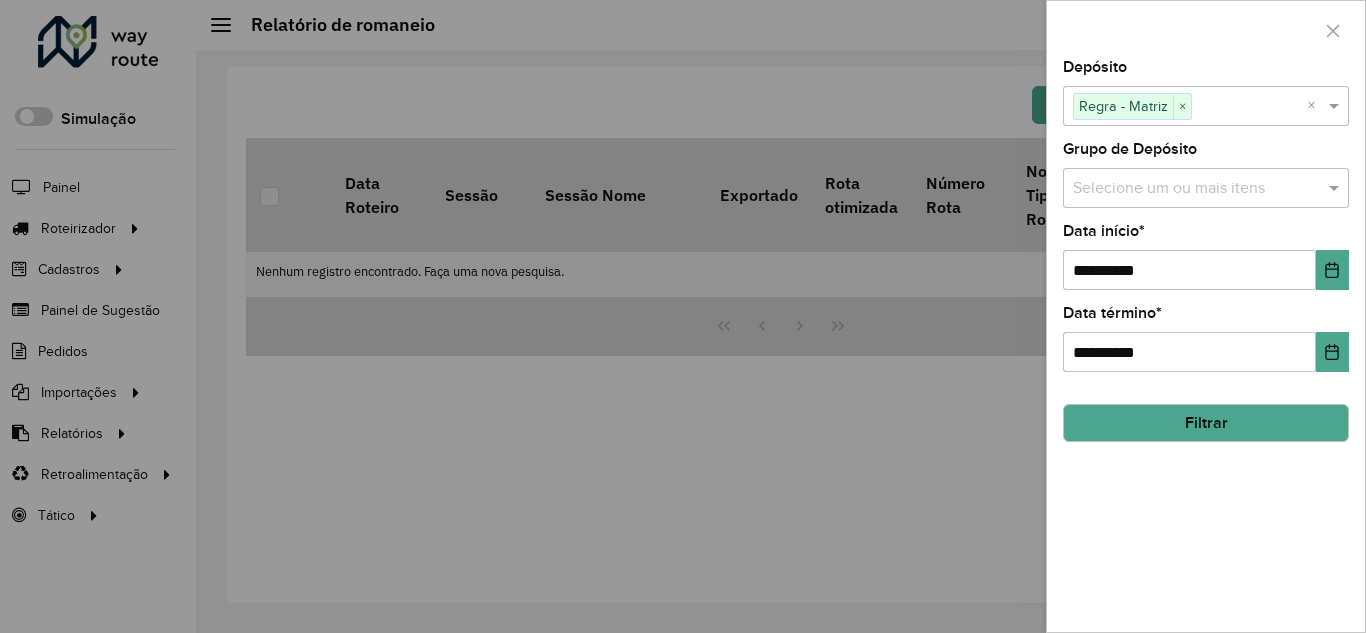 click on "Filtrar" 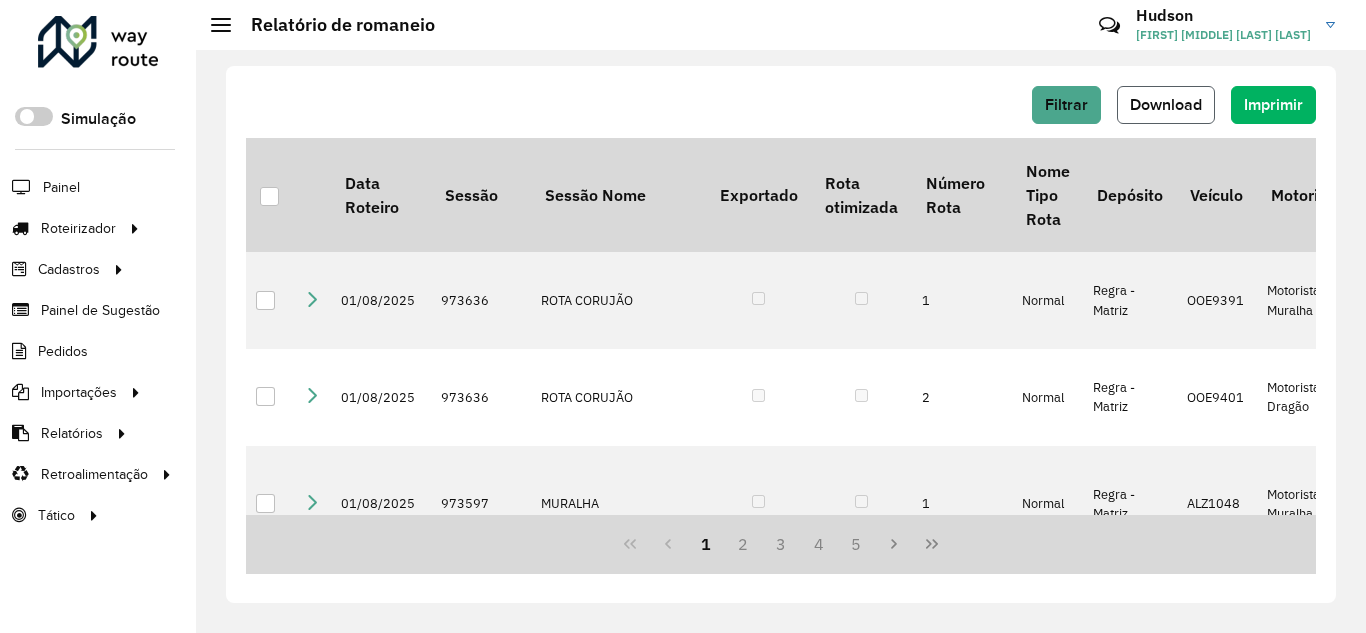 click on "Download" 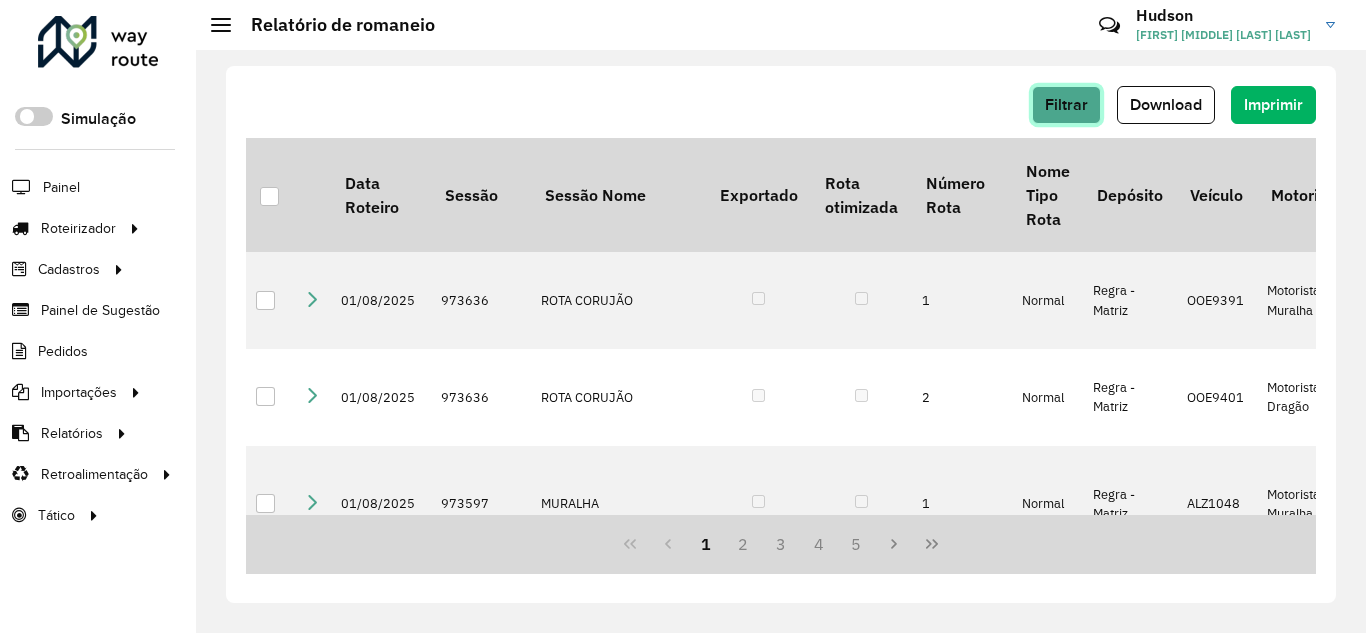 click on "Filtrar" 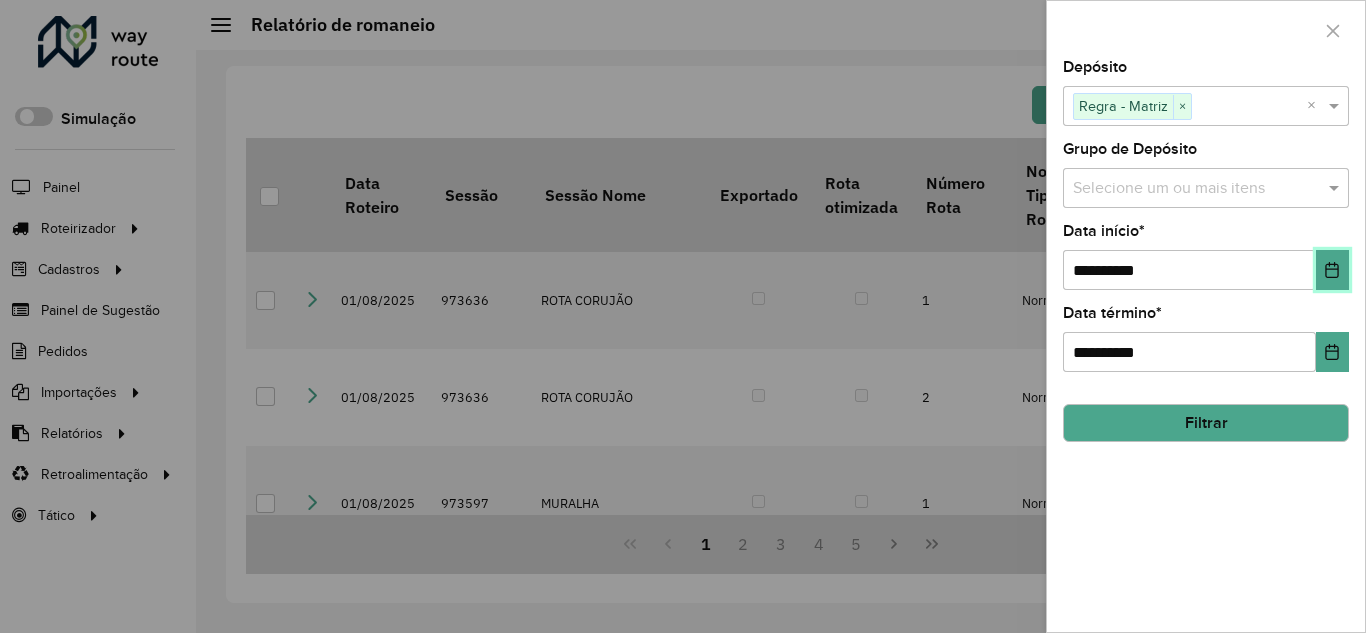 click 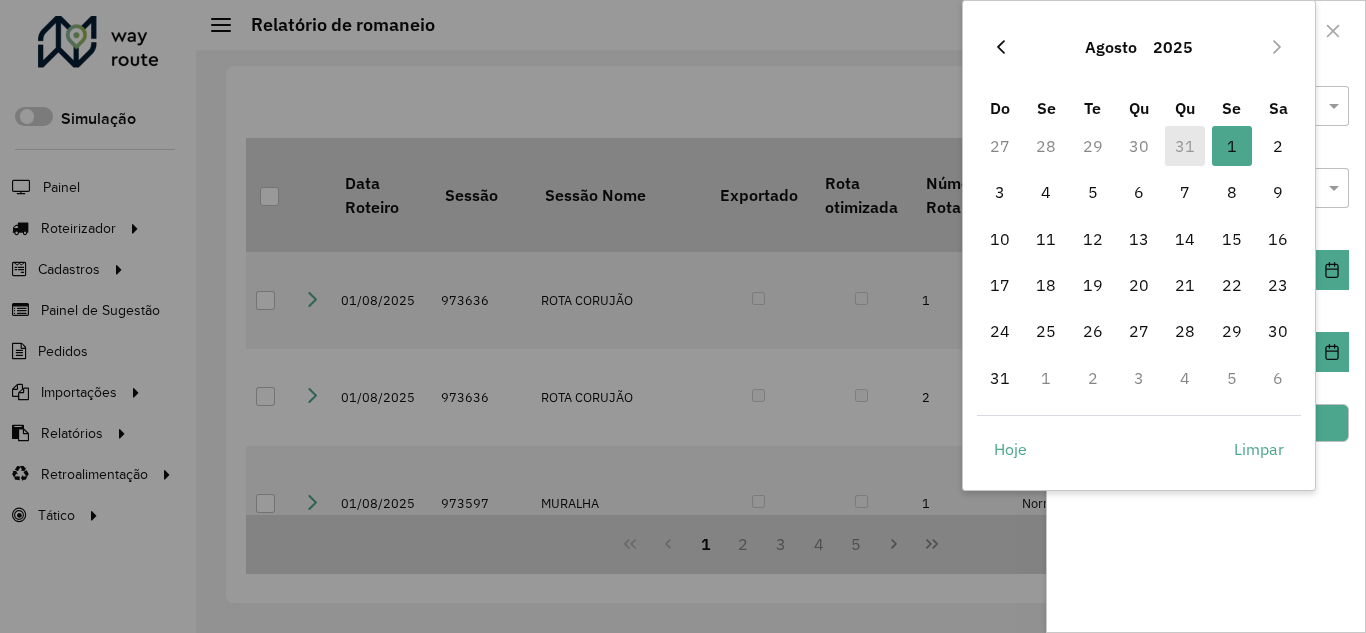 click 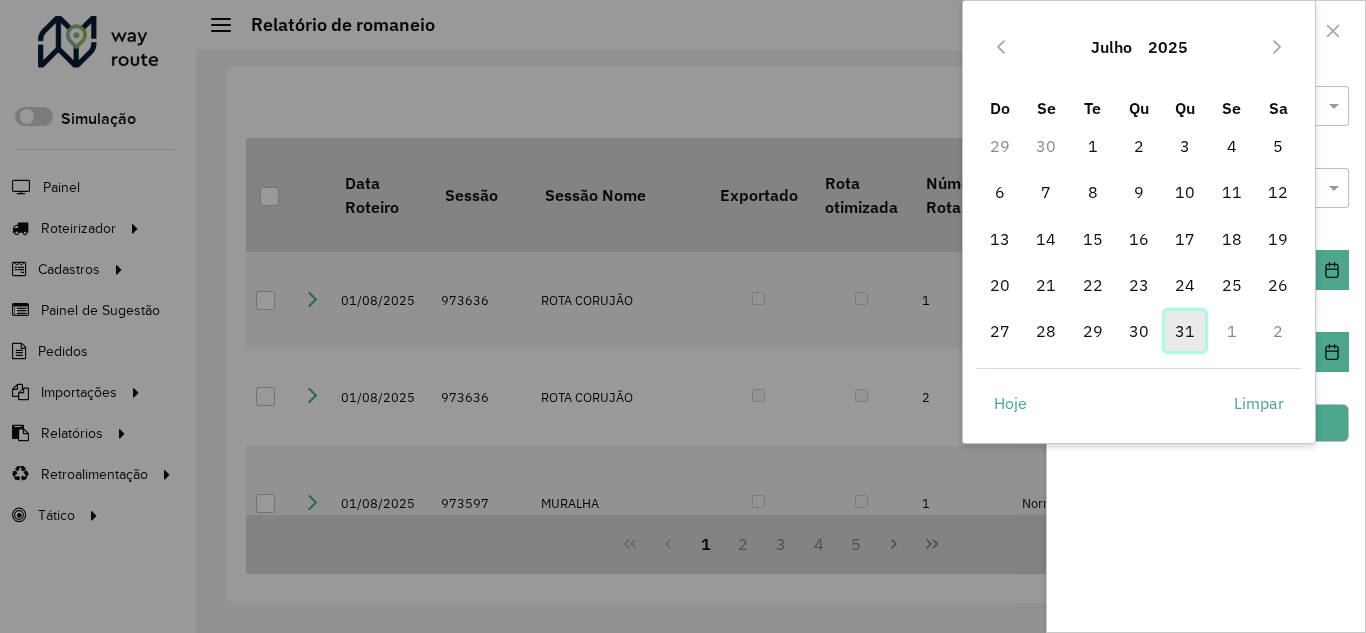 click on "31" at bounding box center [1185, 331] 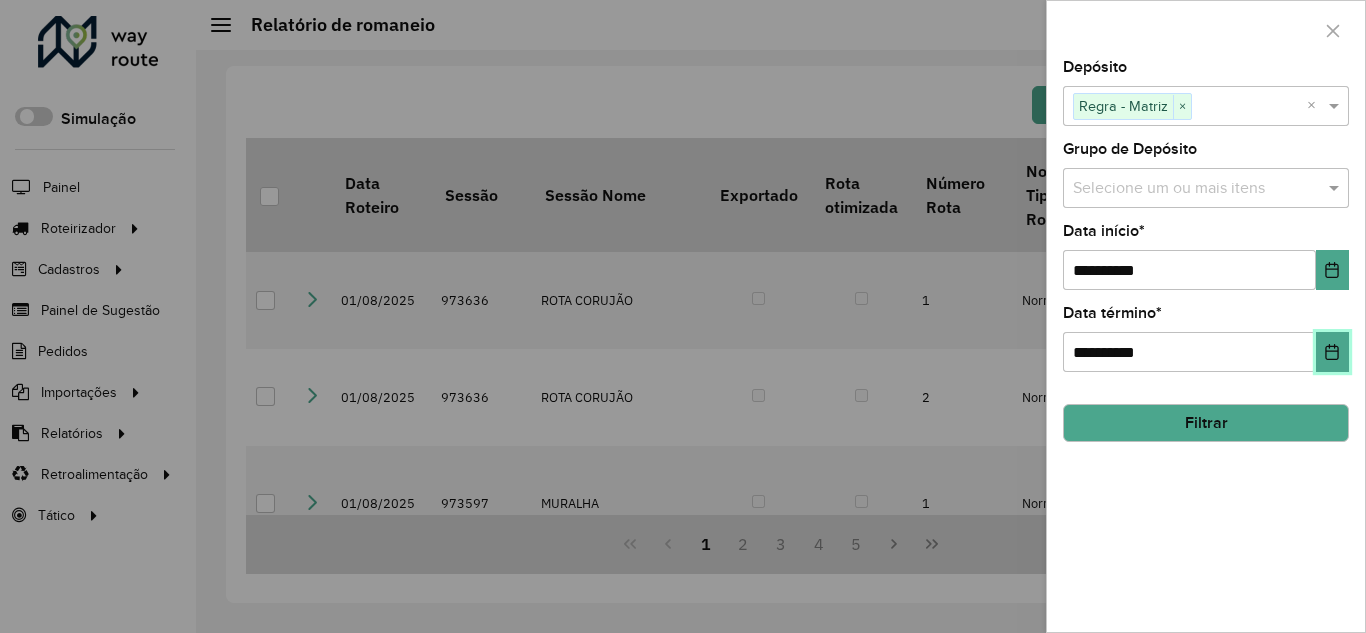 click at bounding box center [1332, 352] 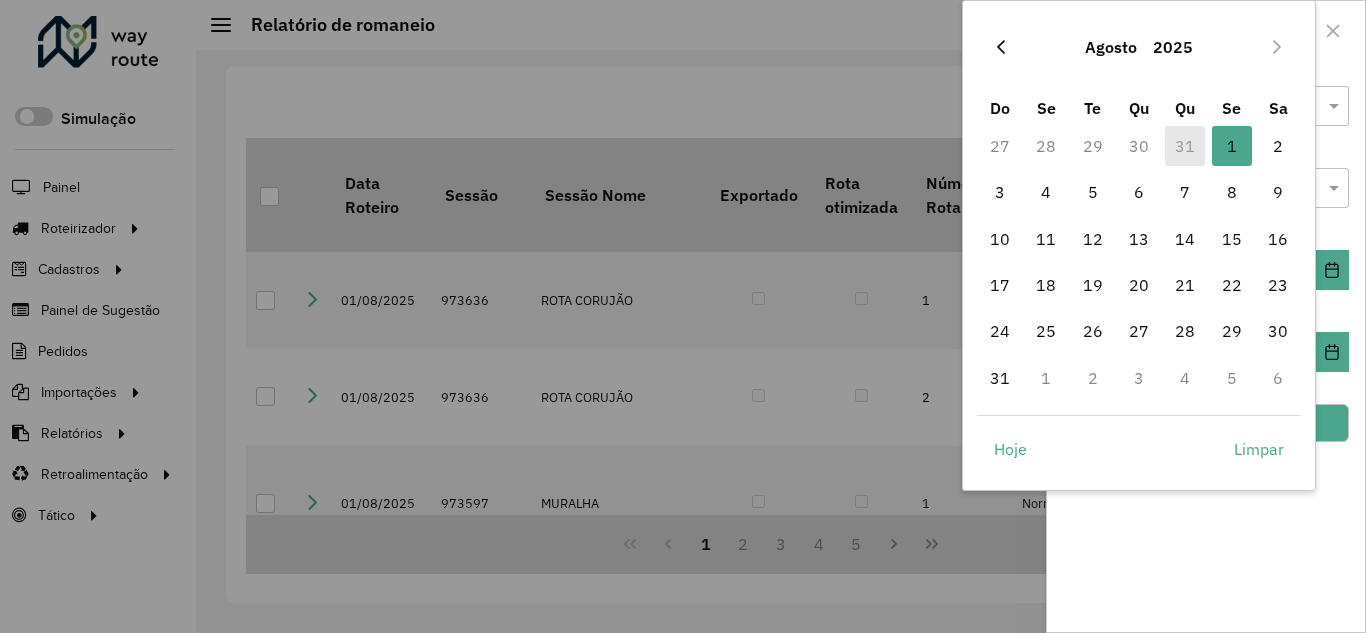 click 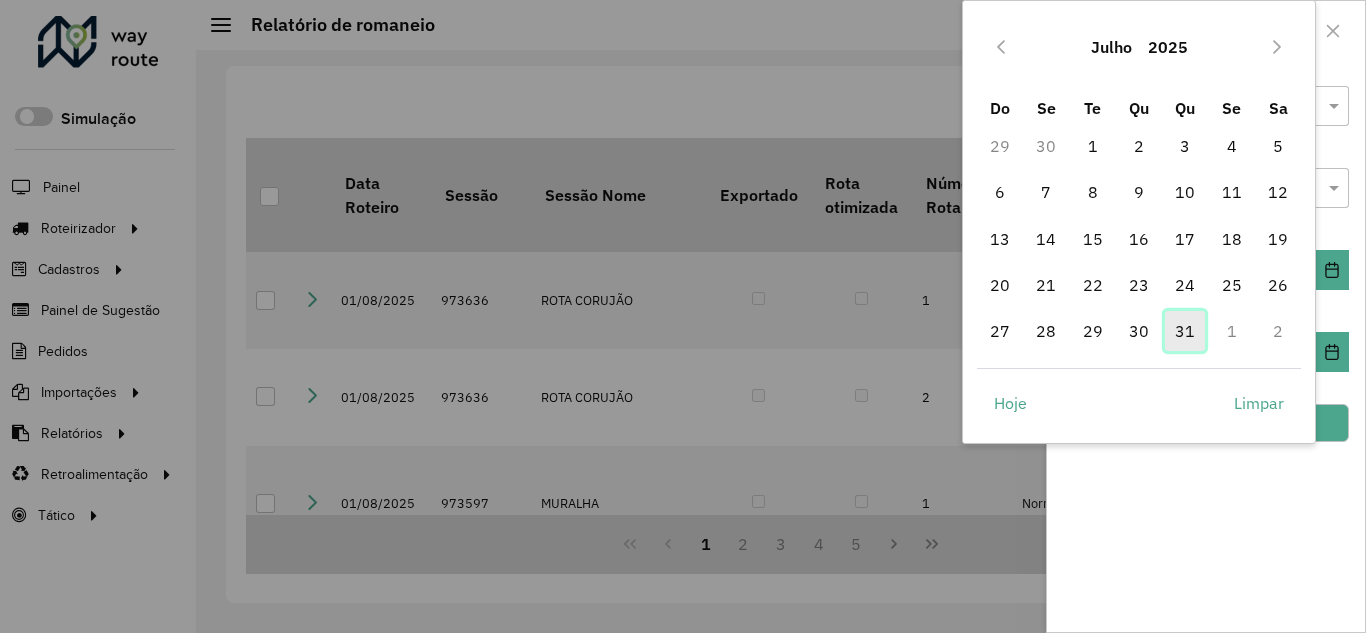 click on "31" at bounding box center (1185, 331) 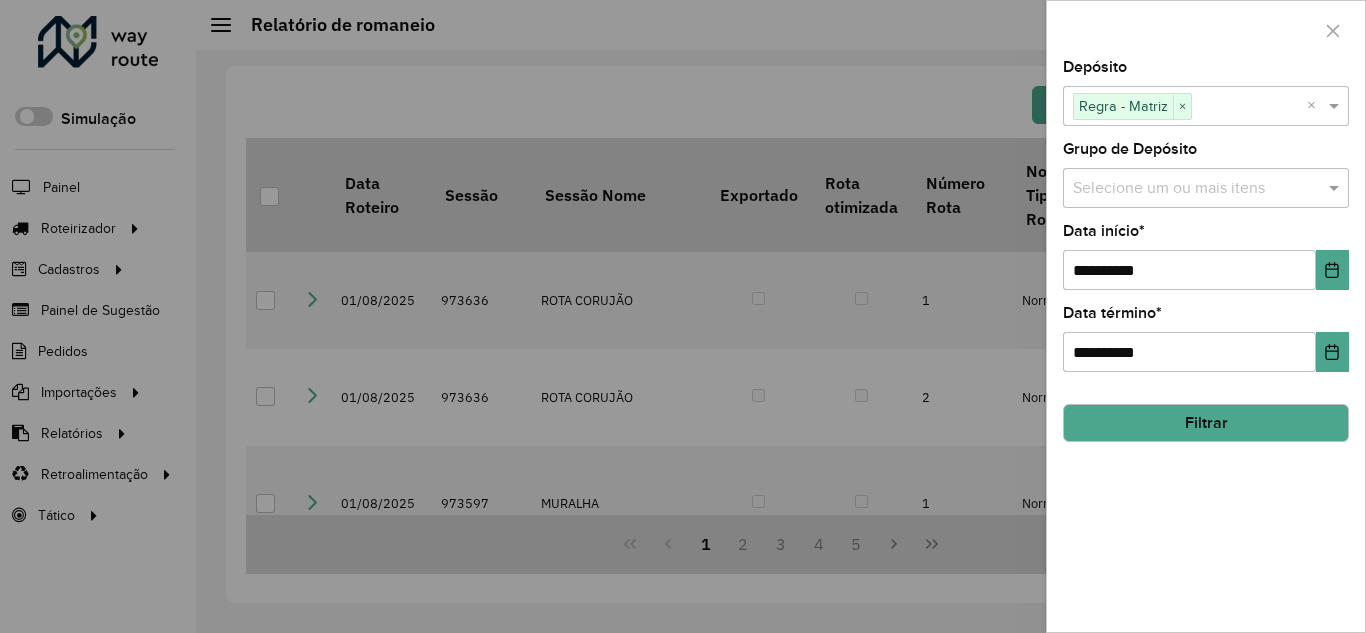 click on "Filtrar" 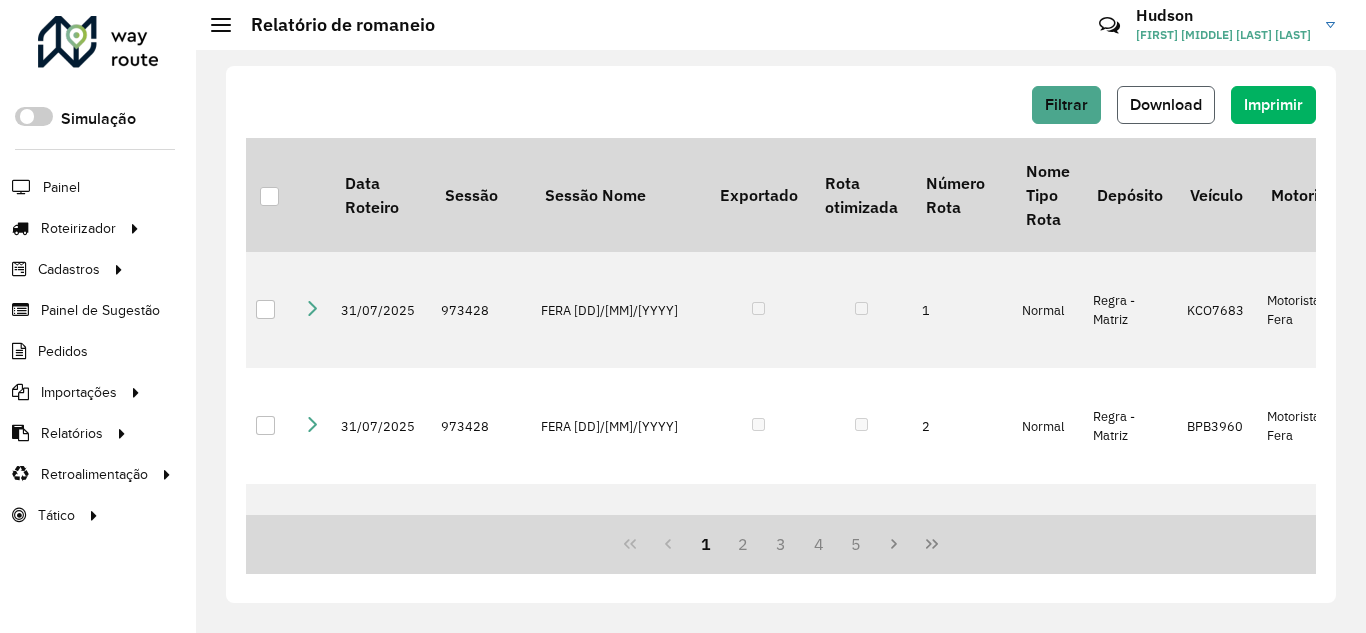 click on "Download" 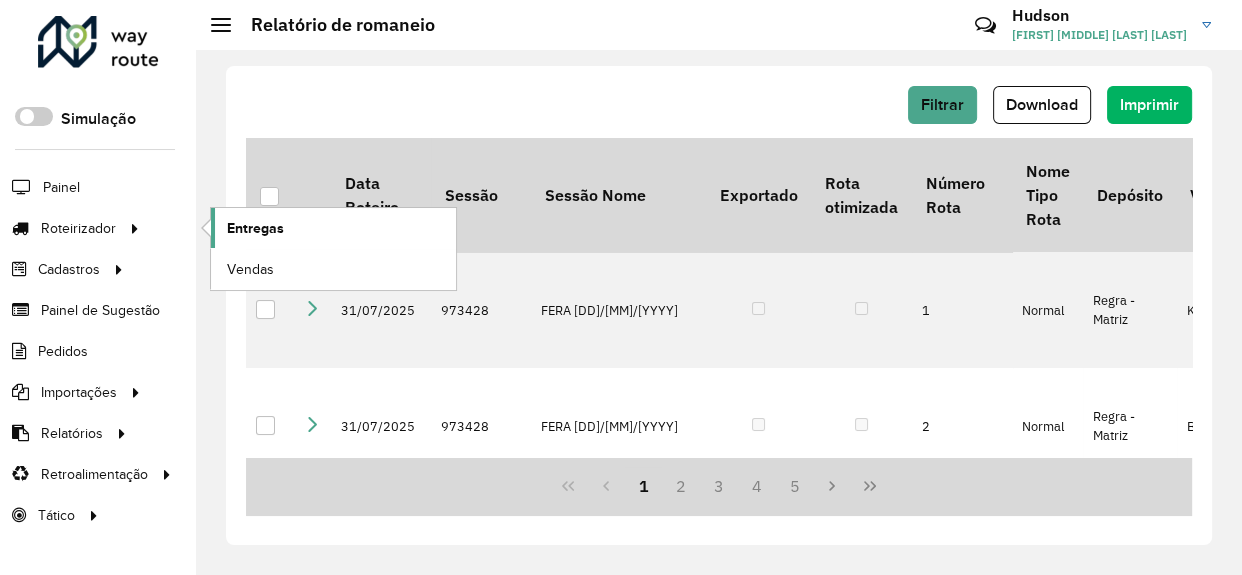 click on "Entregas" 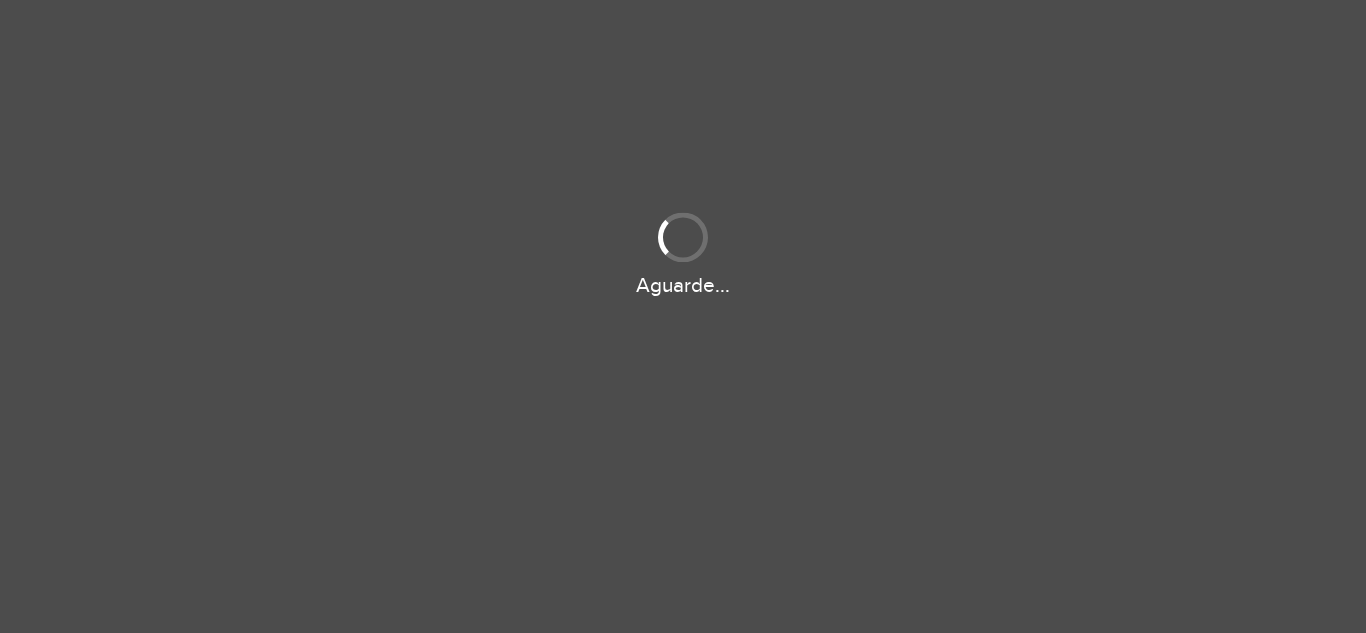 scroll, scrollTop: 0, scrollLeft: 0, axis: both 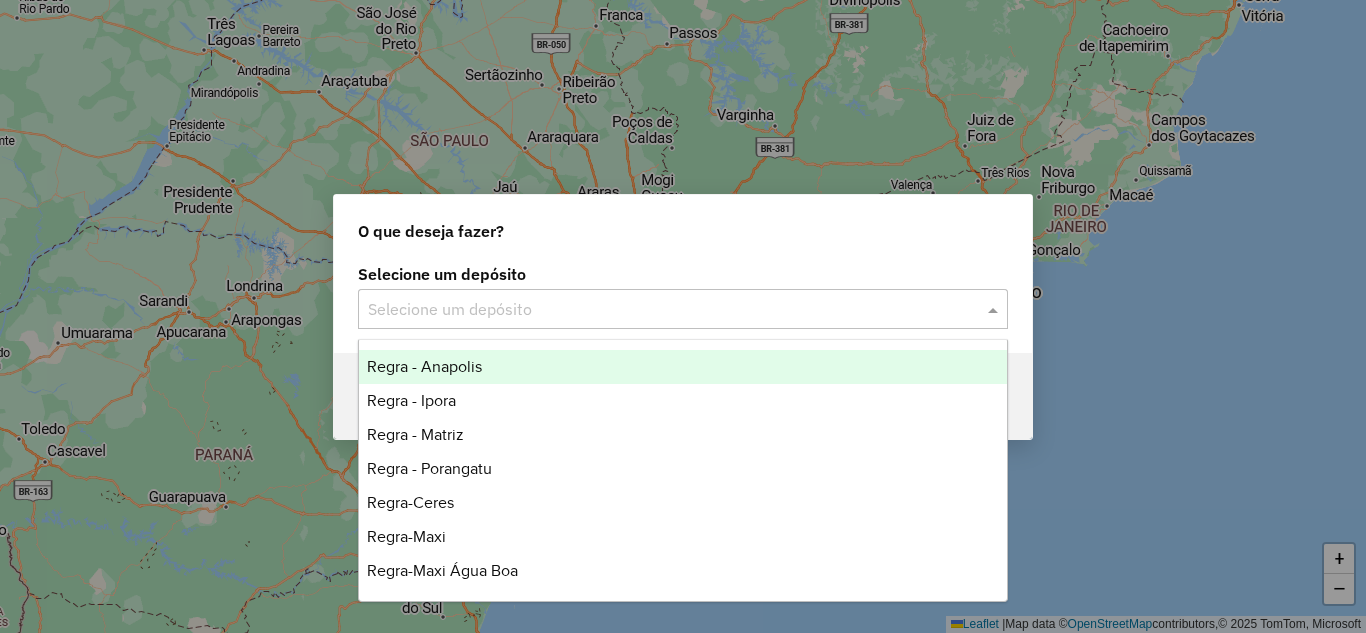 click 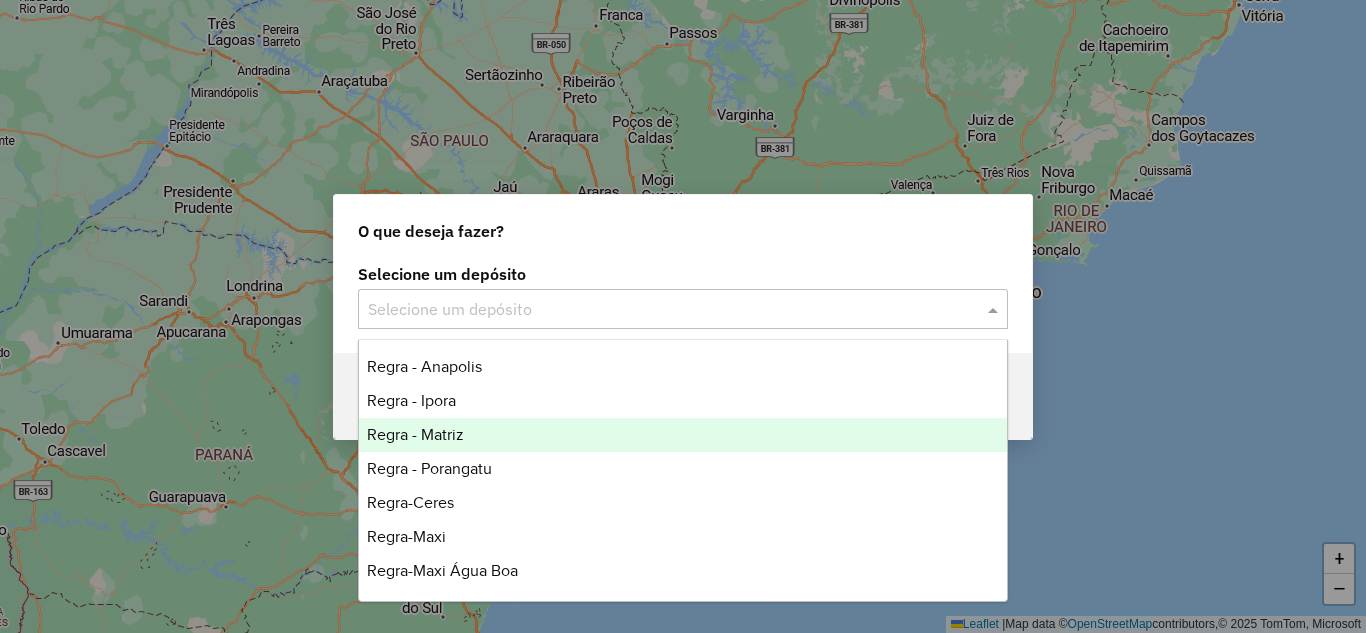 click on "Regra - Matriz" at bounding box center (683, 435) 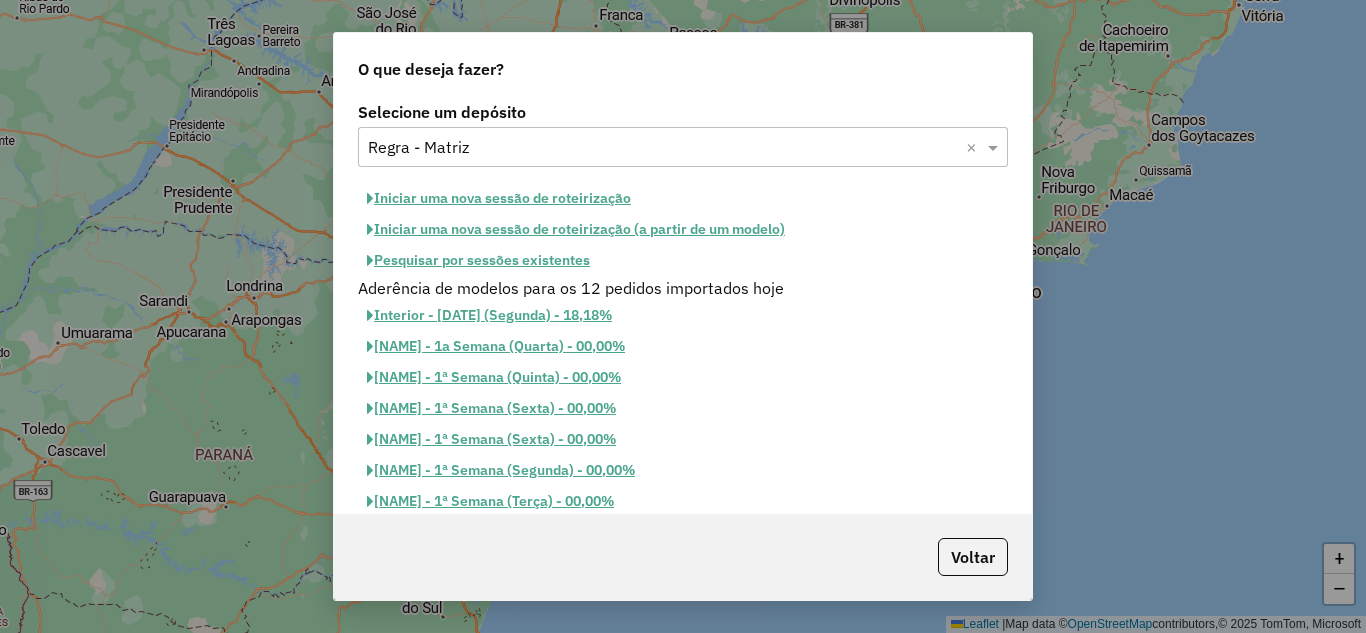 click on "Pesquisar por sessões existentes" 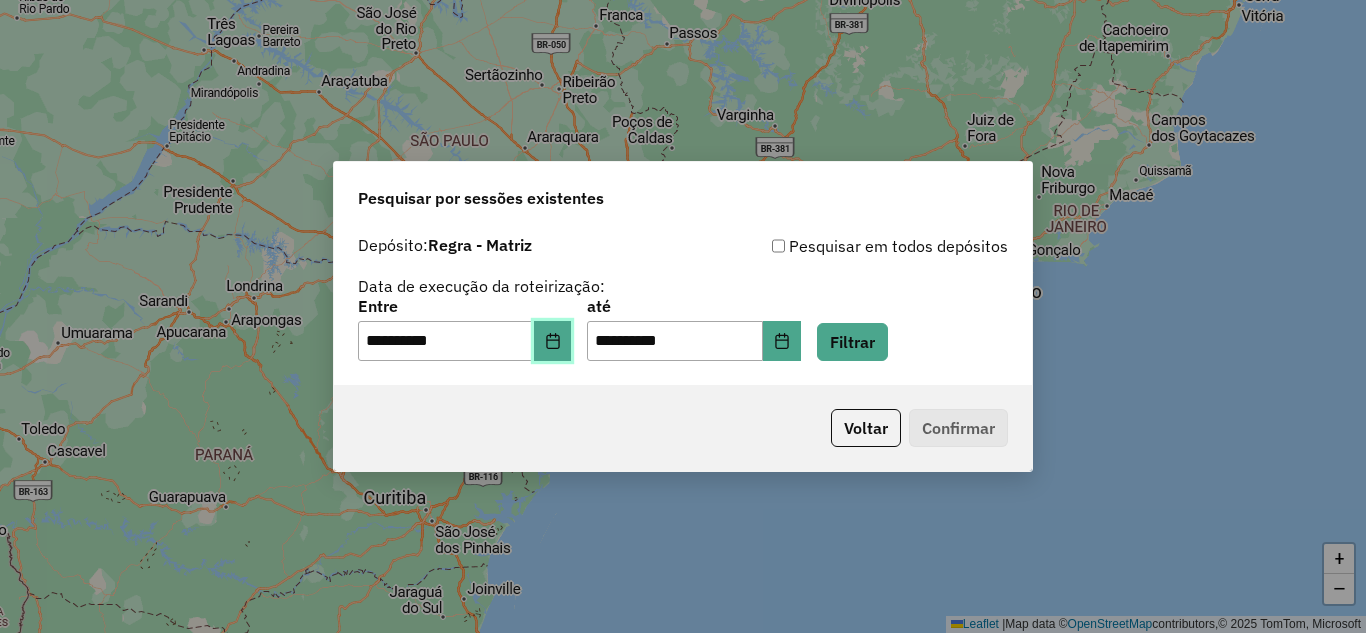 click at bounding box center (553, 341) 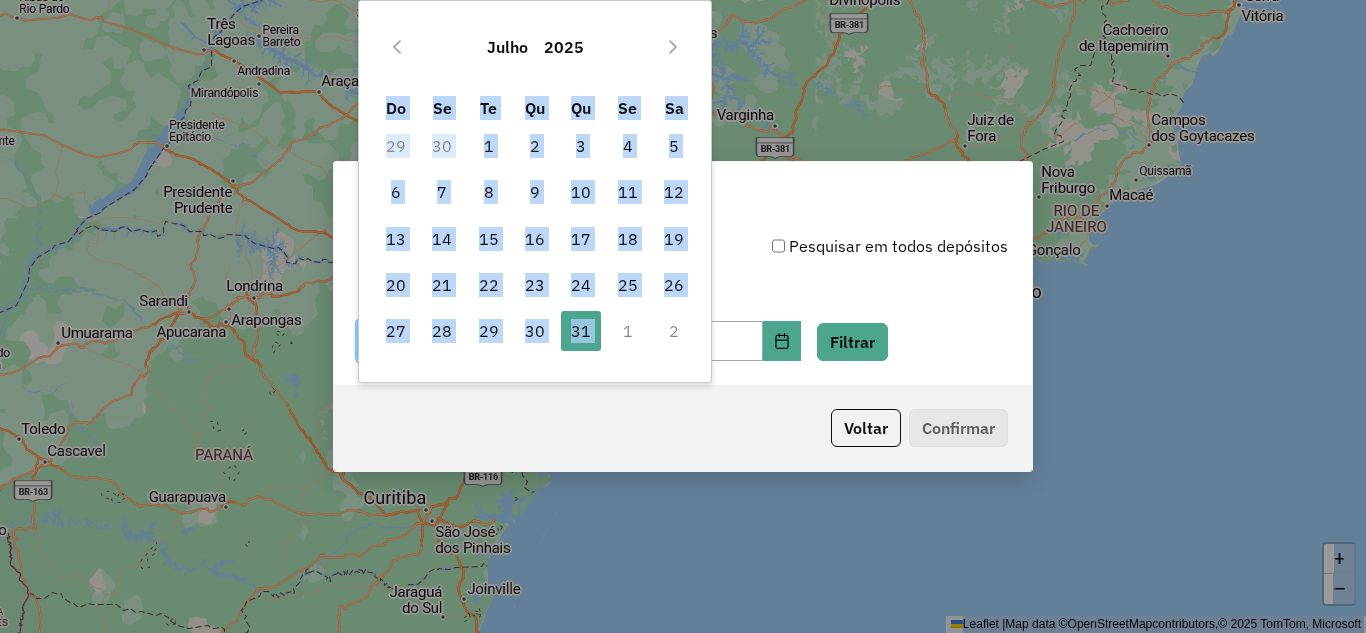 drag, startPoint x: 621, startPoint y: 322, endPoint x: 834, endPoint y: 328, distance: 213.08449 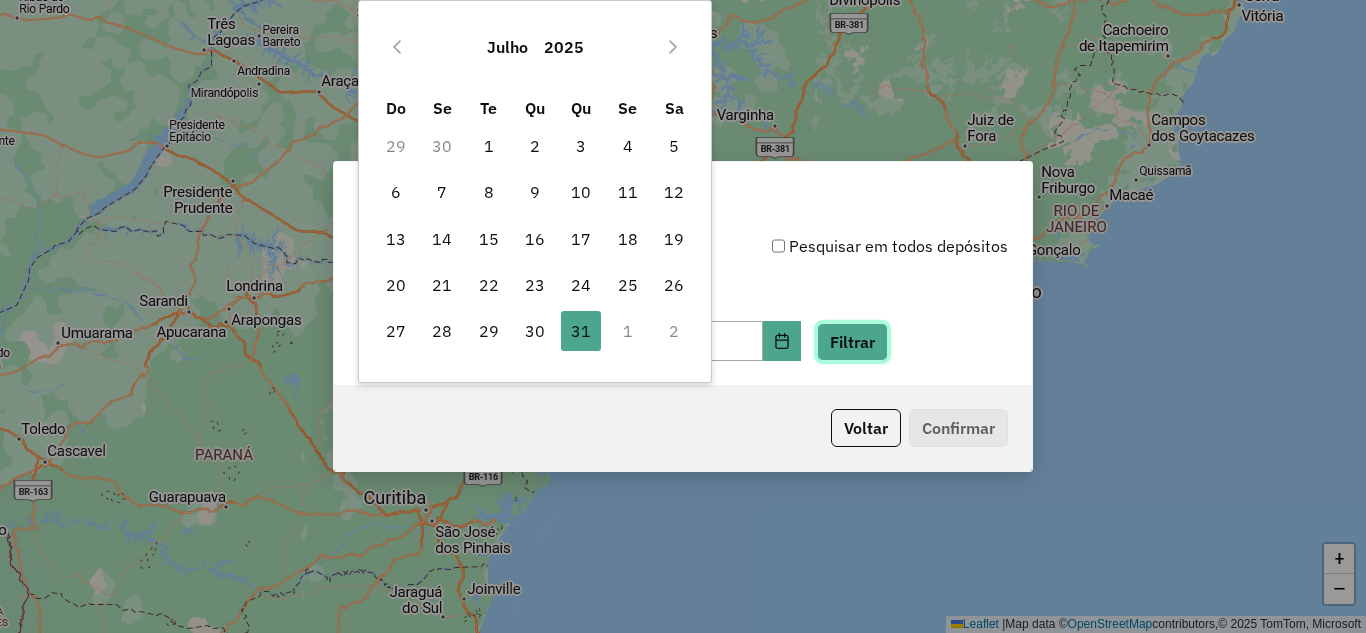 click on "Filtrar" 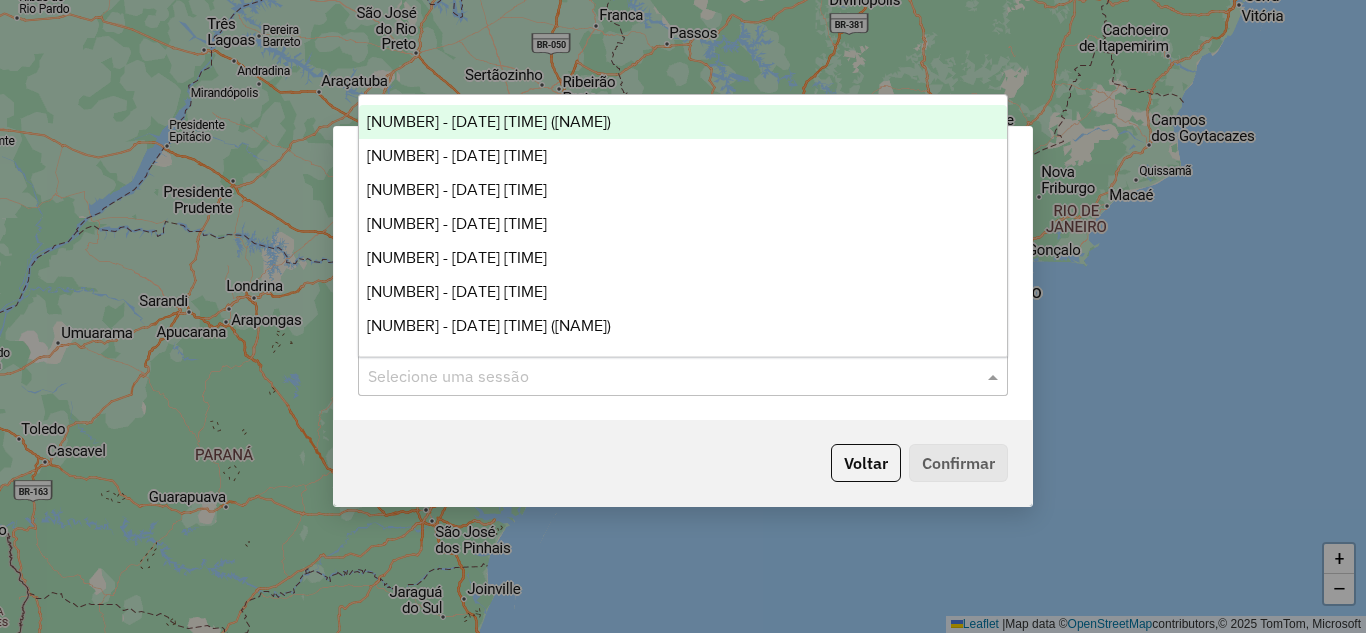 click 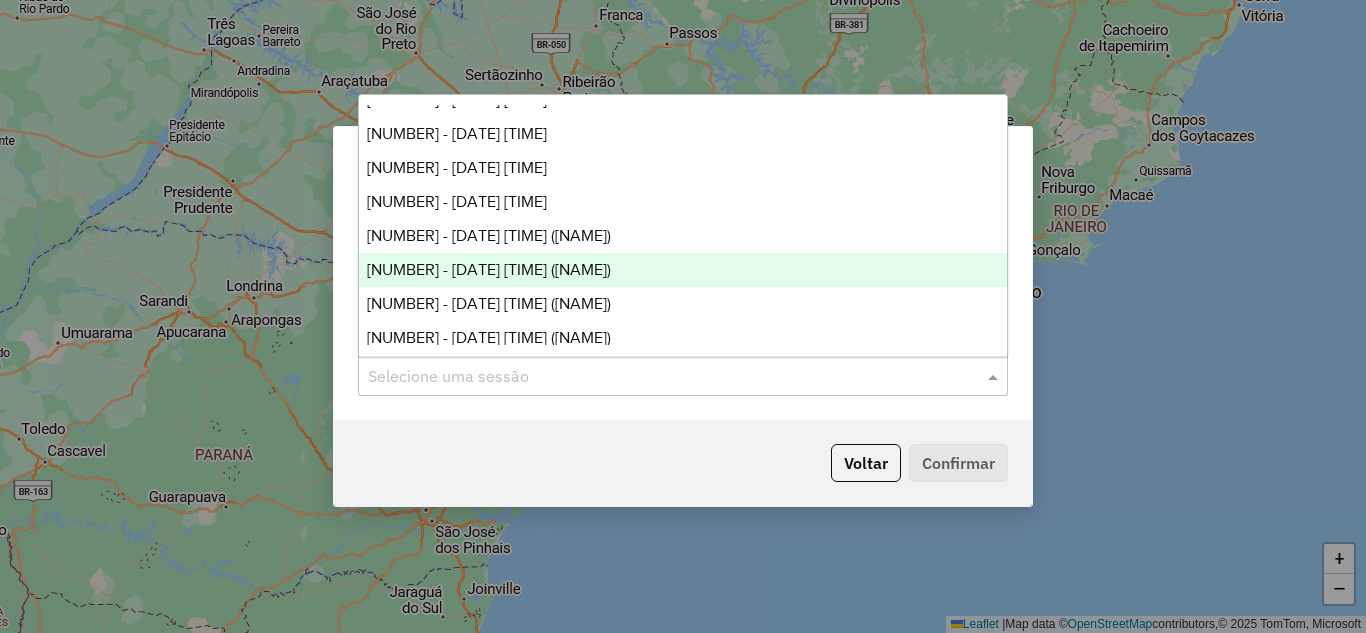 scroll, scrollTop: 134, scrollLeft: 0, axis: vertical 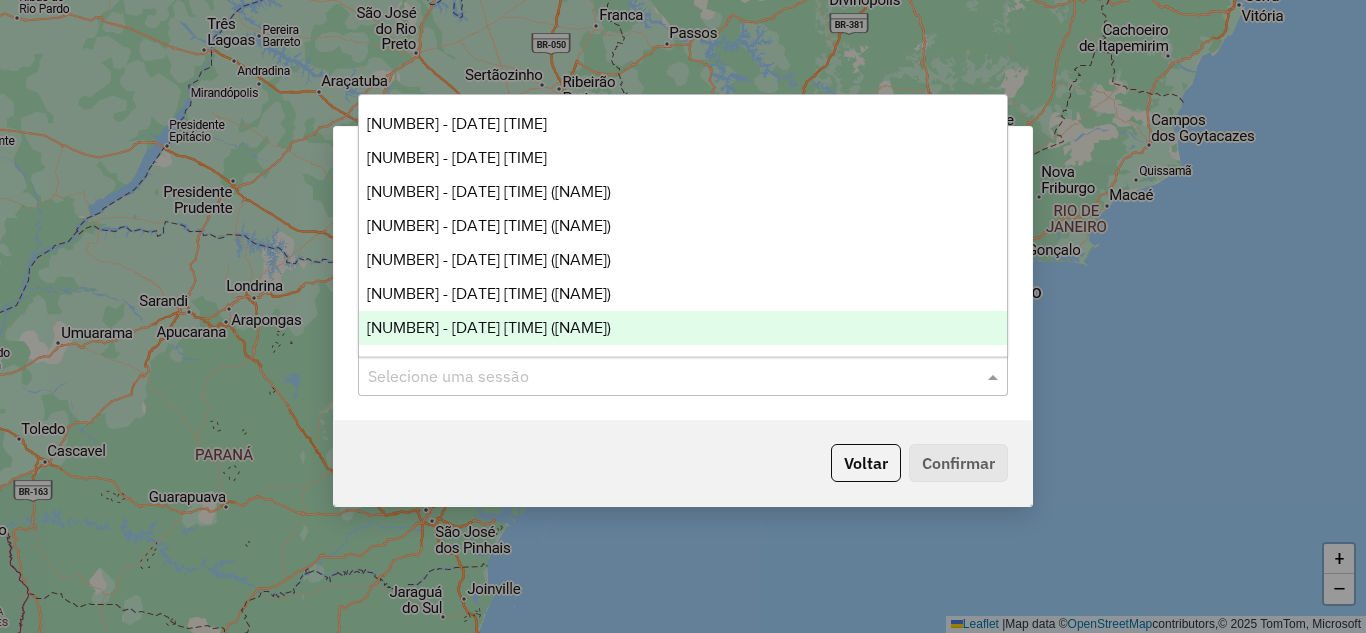 click on "972712 - 31/07/2025 18:11 (PITBULL) 972762 - 31/07/2025 18:24  972764 - 31/07/2025 18:24  972766 - 31/07/2025 18:24  972769 - 31/07/2025 18:24  972772 - 31/07/2025 18:24  972775 - 31/07/2025 18:25 (MURALHA) 972790 - 31/07/2025 18:28 (GARRA) 972810 - 31/07/2025 18:29 (FERA) 972964 - 31/07/2025 20:01 (ROTA CORUJÃO) 973428 - 31/07/2025 18:24 (FERA 31/07/2025)" at bounding box center [683, 225] 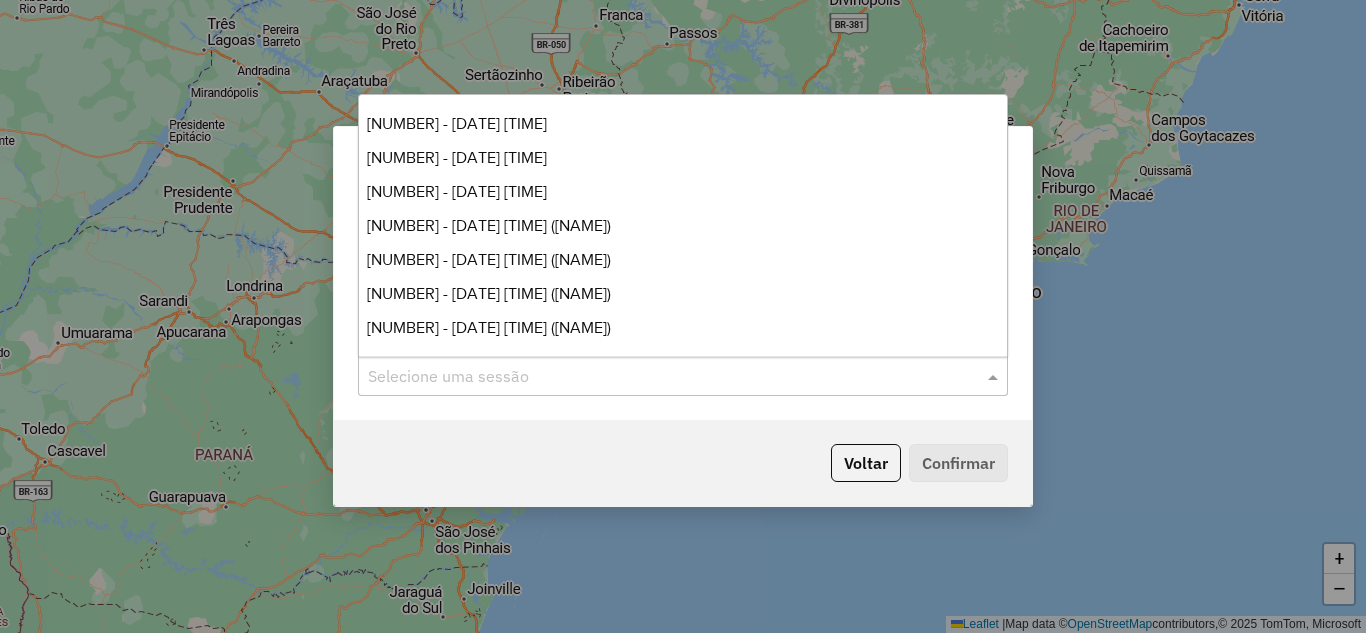 scroll, scrollTop: 134, scrollLeft: 0, axis: vertical 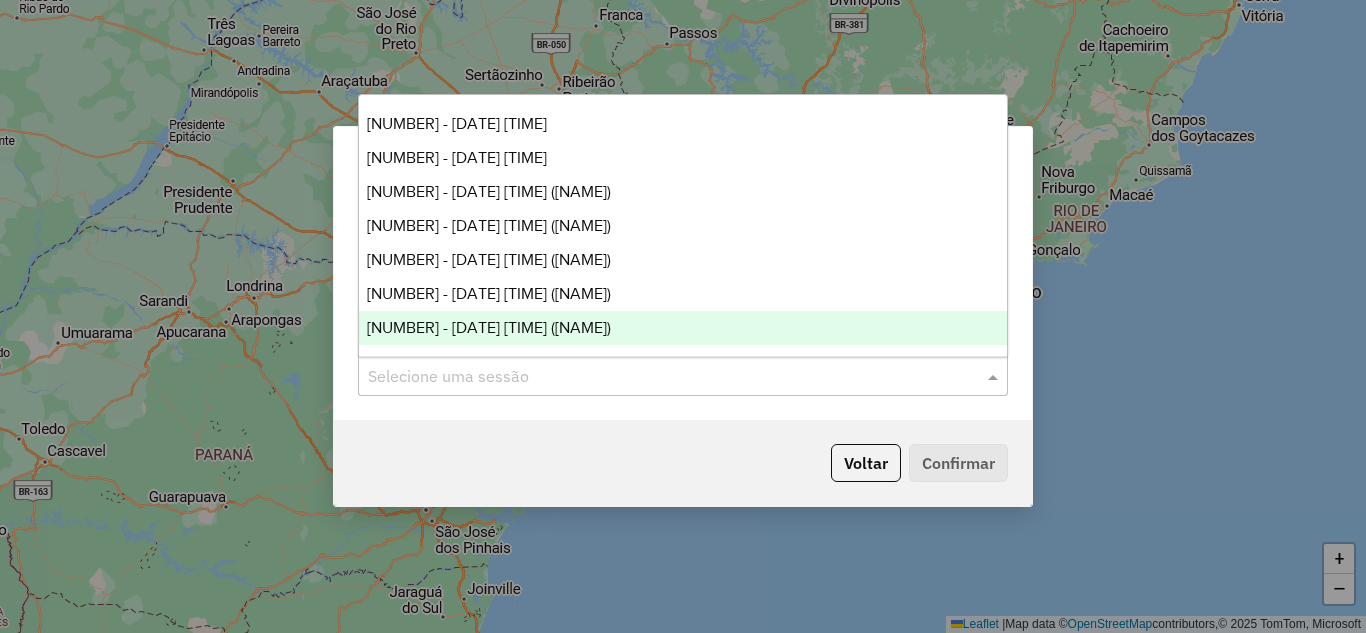 click on "**********" 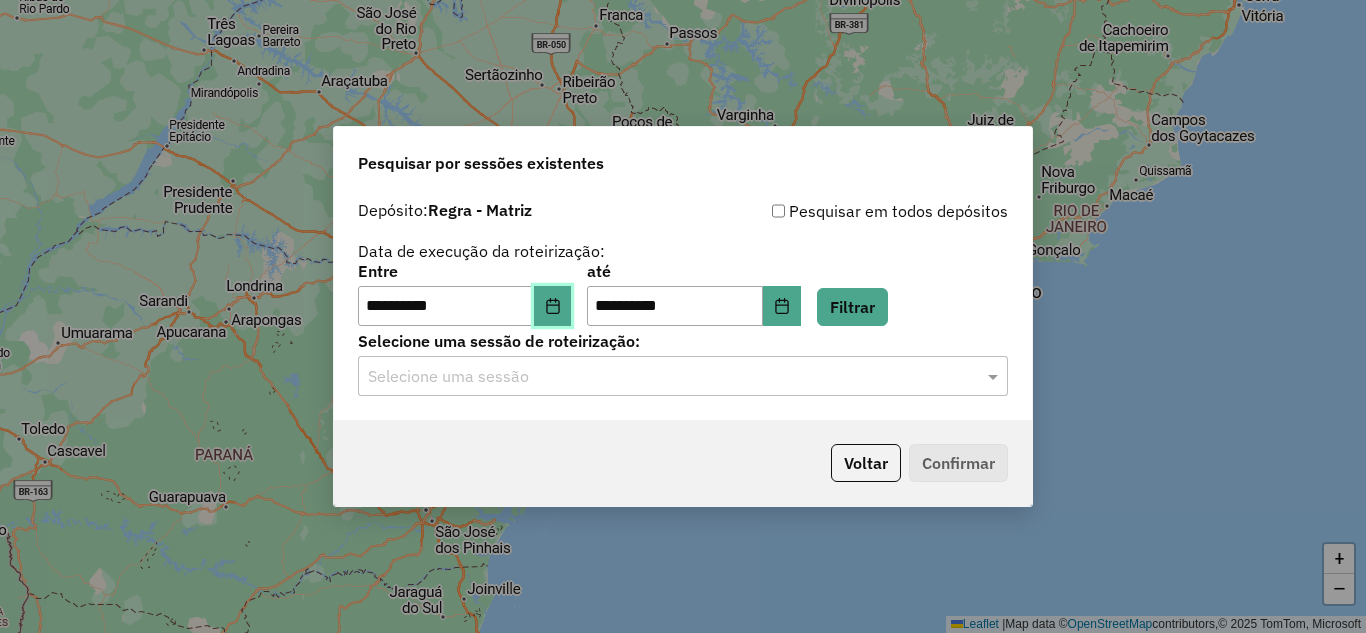 click at bounding box center (553, 306) 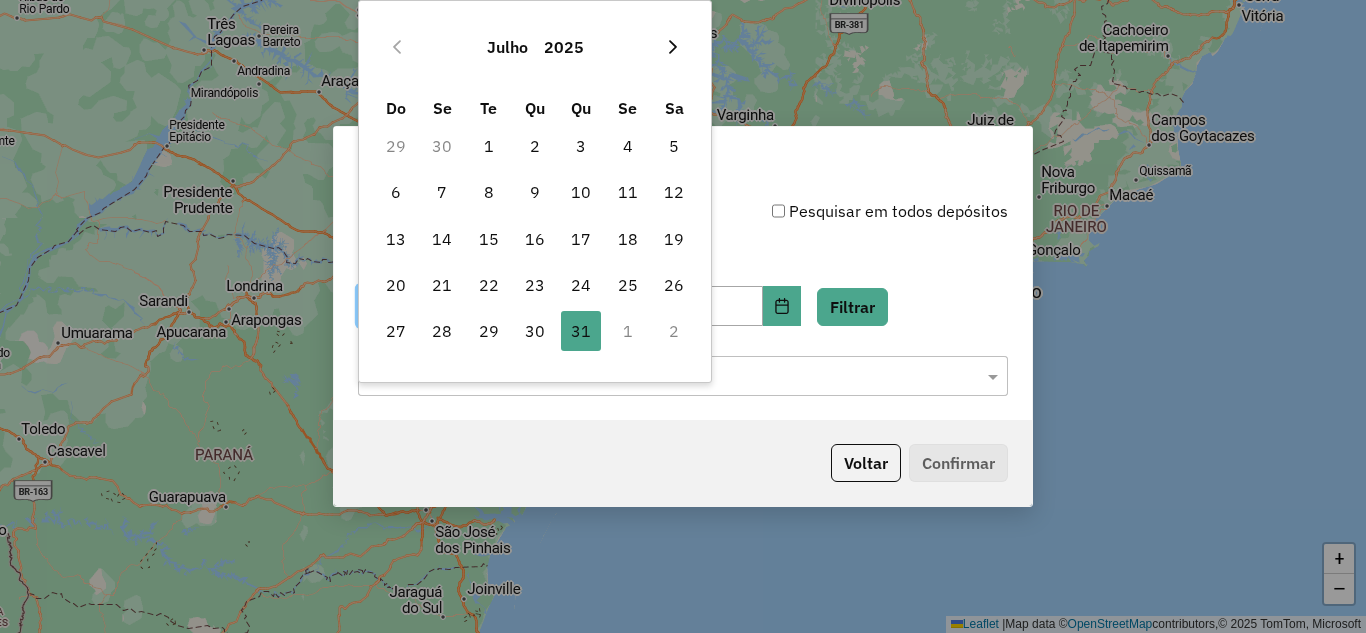 click 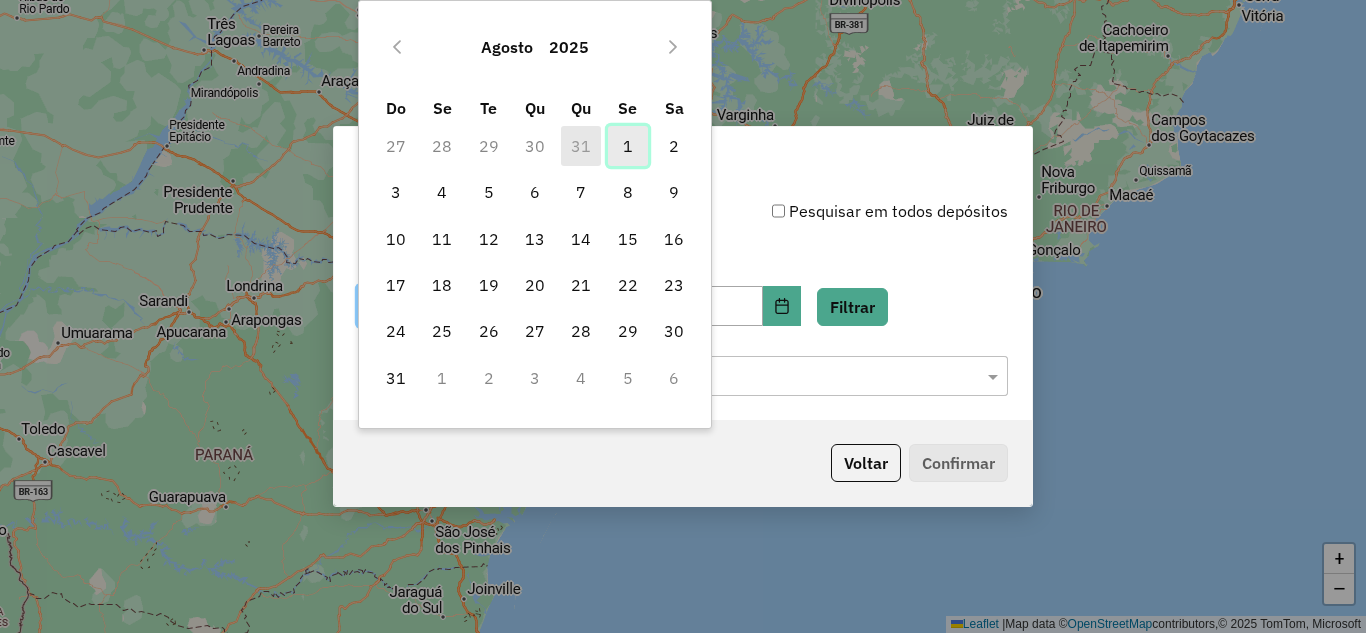 click on "1" at bounding box center [628, 146] 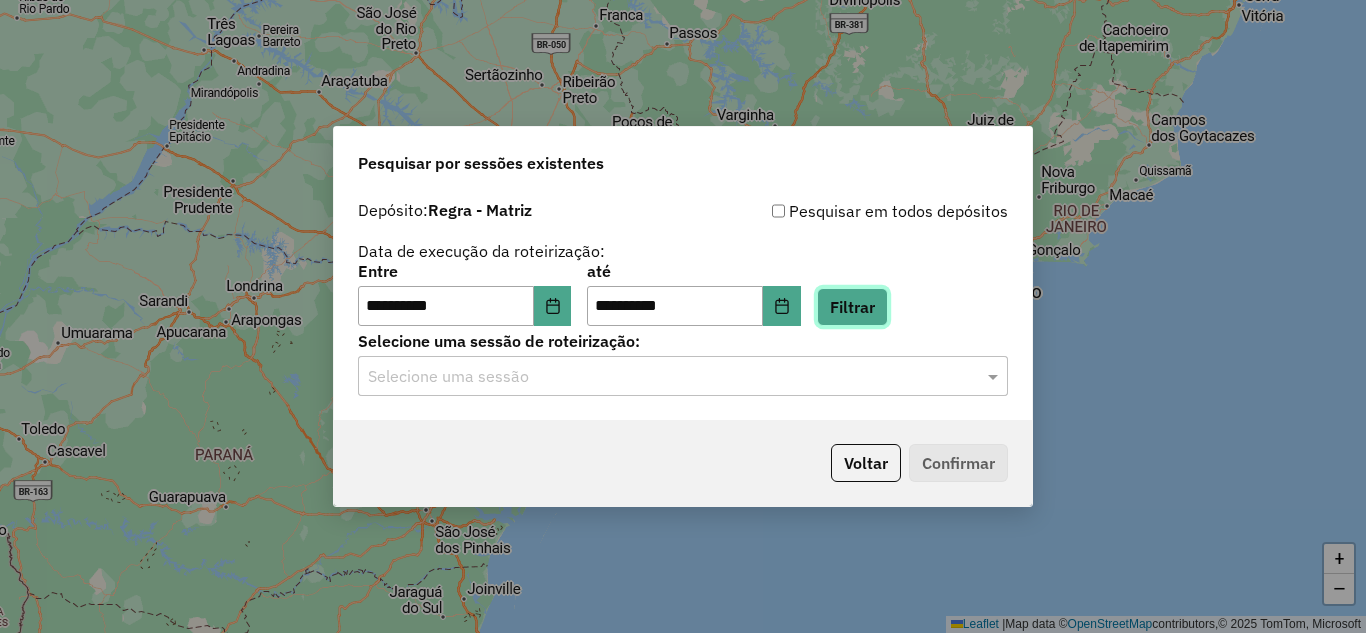 click on "Filtrar" 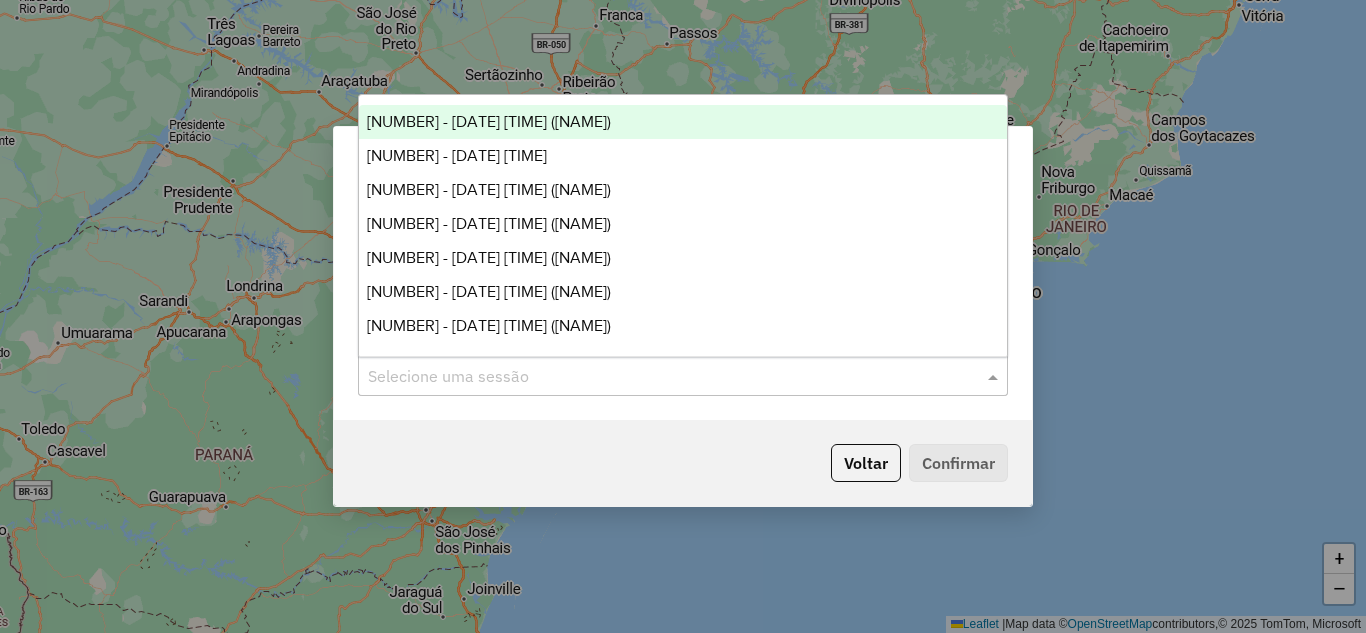 click 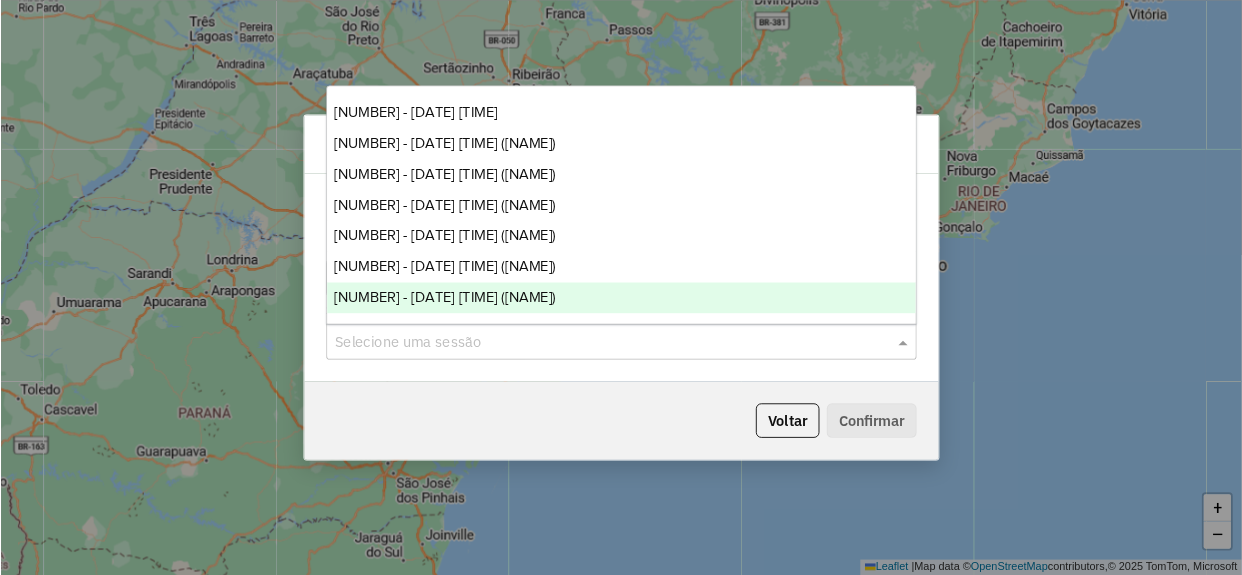 scroll, scrollTop: 0, scrollLeft: 0, axis: both 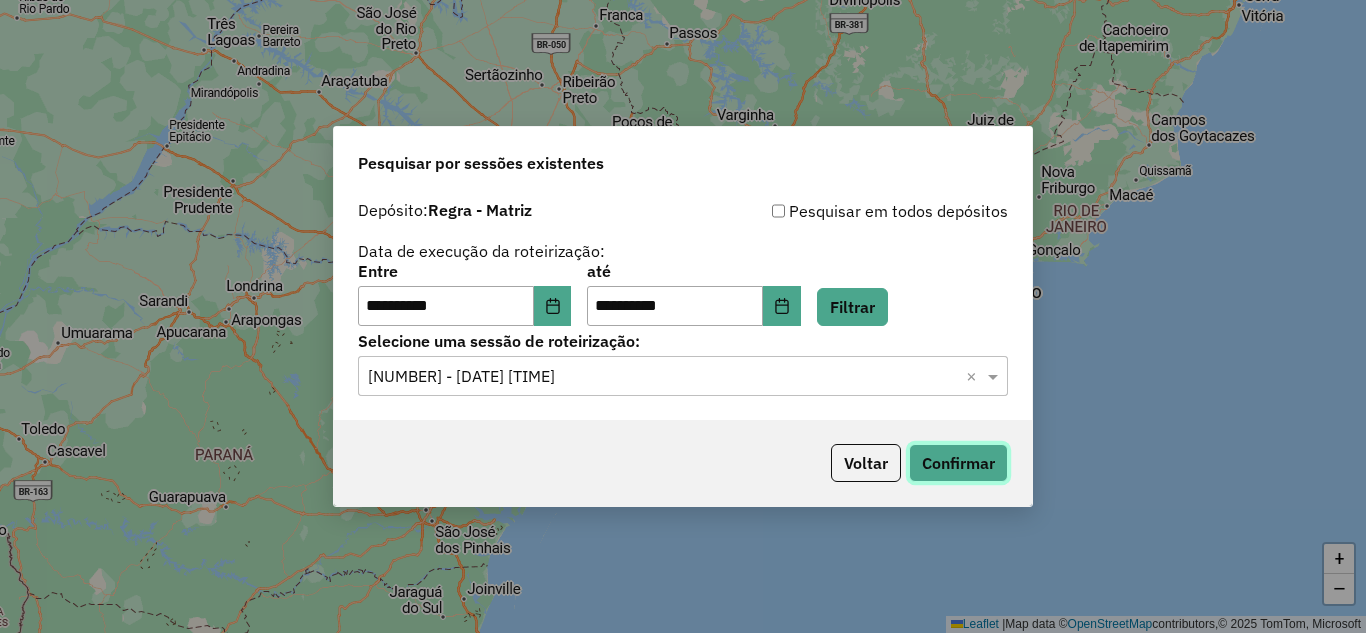 click on "Confirmar" 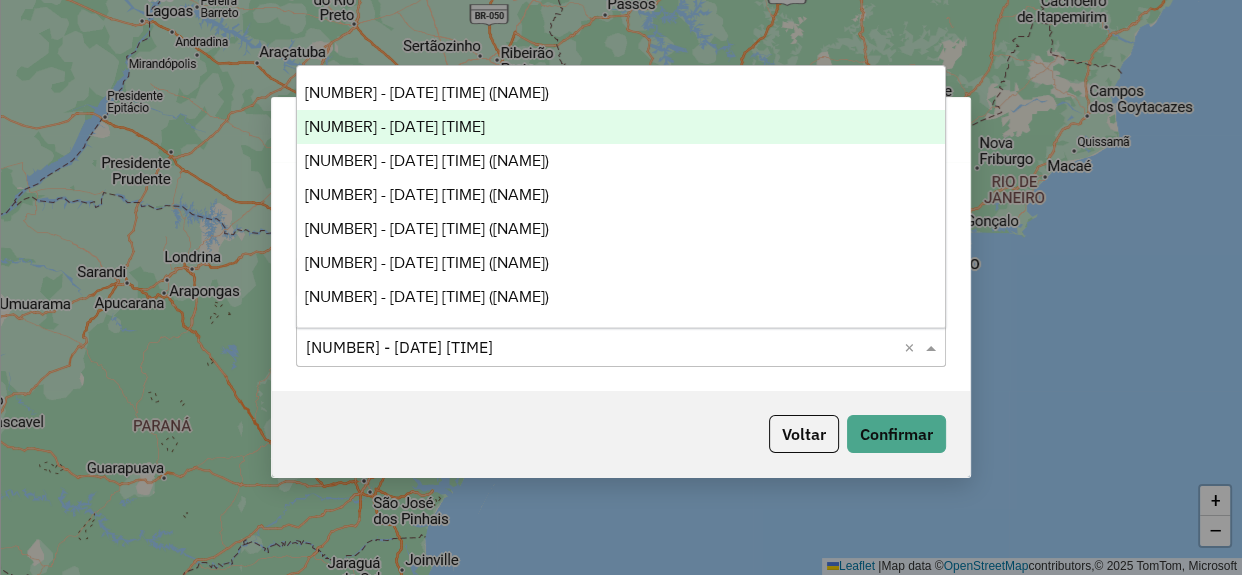 click 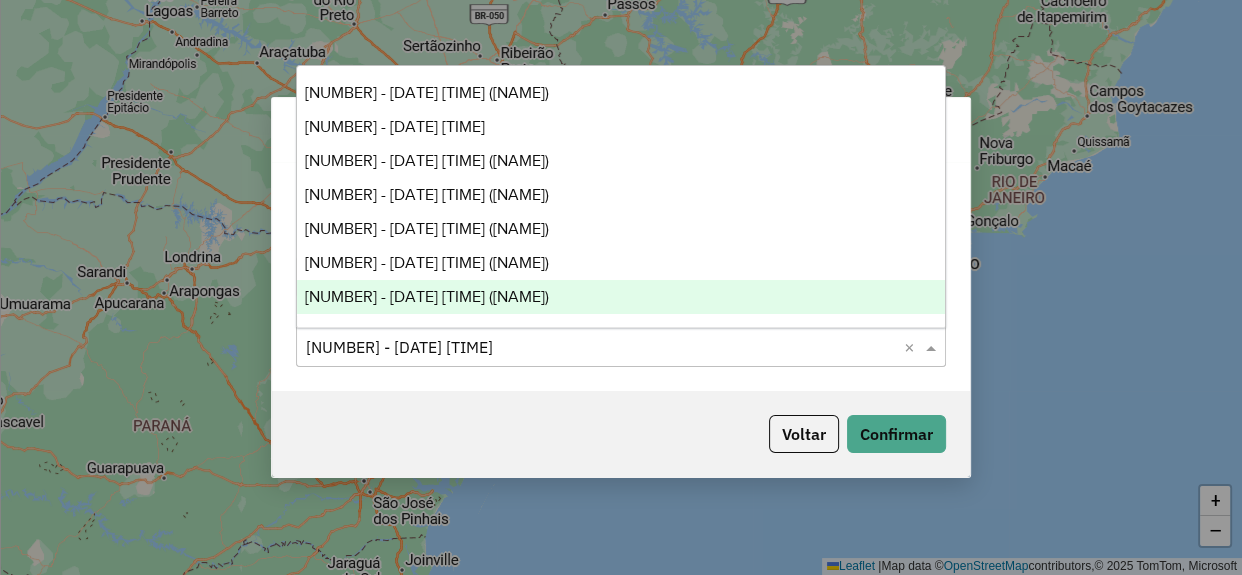 click on "973597 - 01/08/2025 19:31 (MURALHA)" at bounding box center (621, 297) 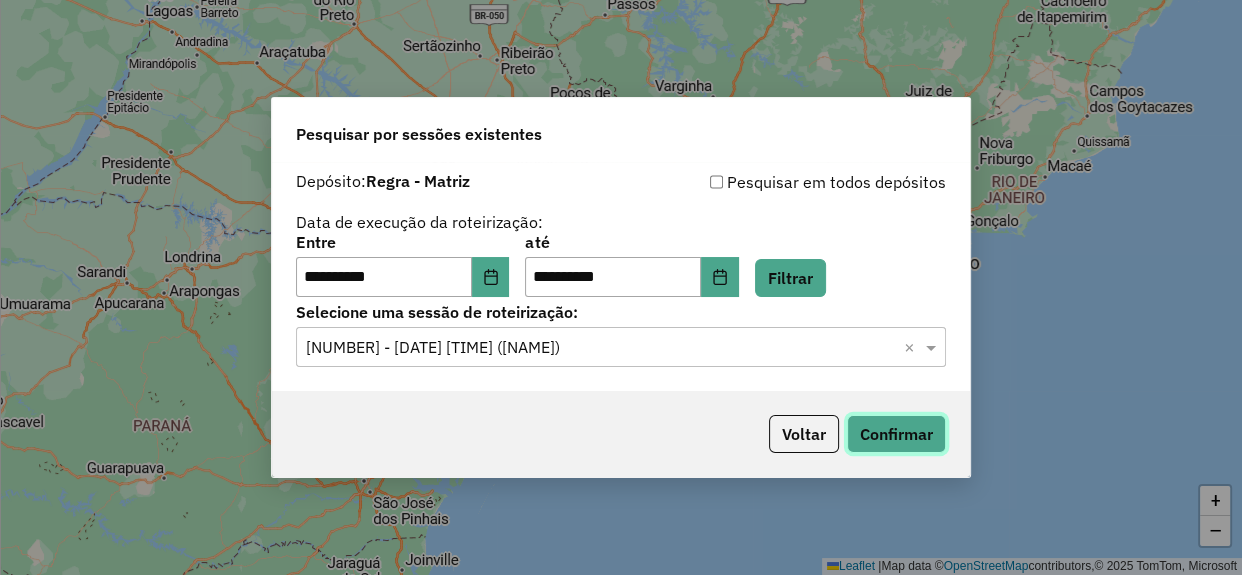 click on "Confirmar" 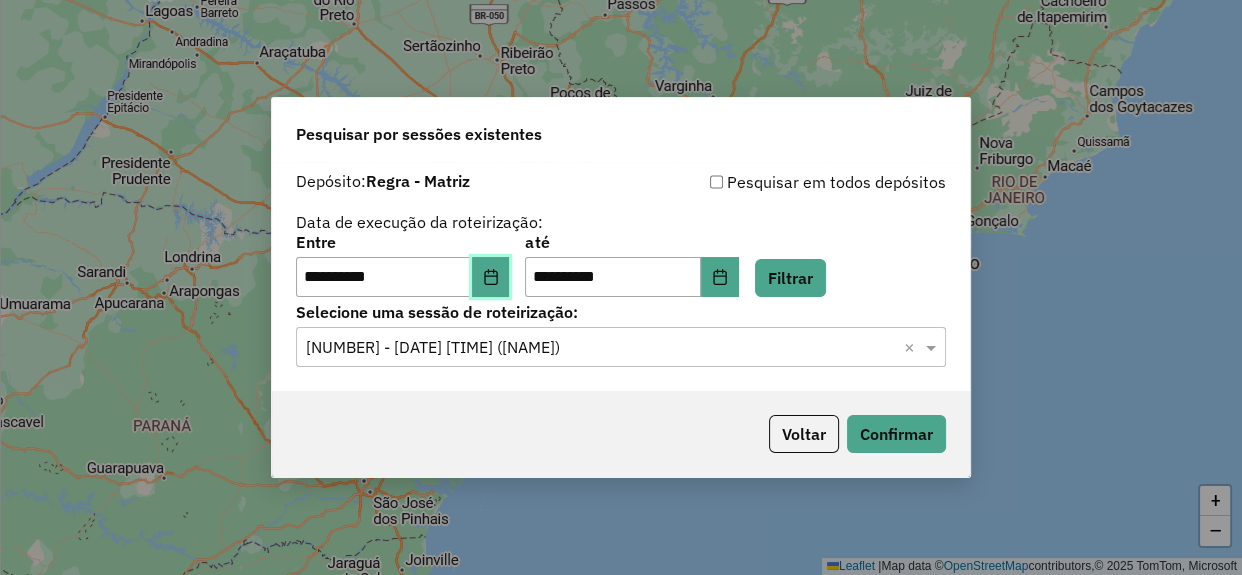 click at bounding box center [491, 277] 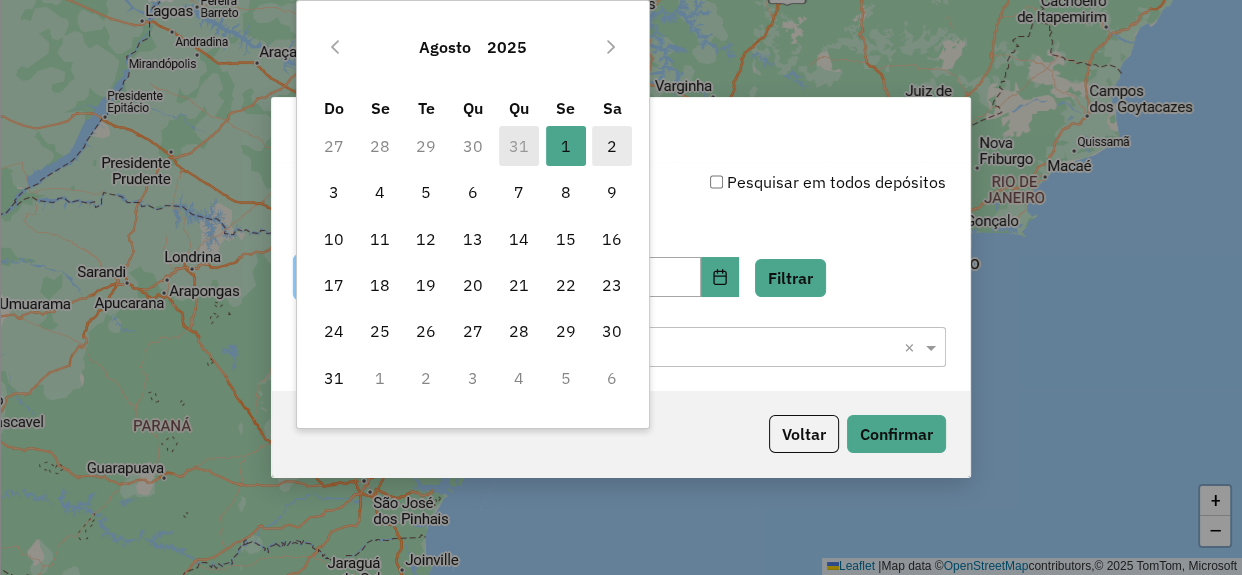 drag, startPoint x: 615, startPoint y: 124, endPoint x: 611, endPoint y: 140, distance: 16.492422 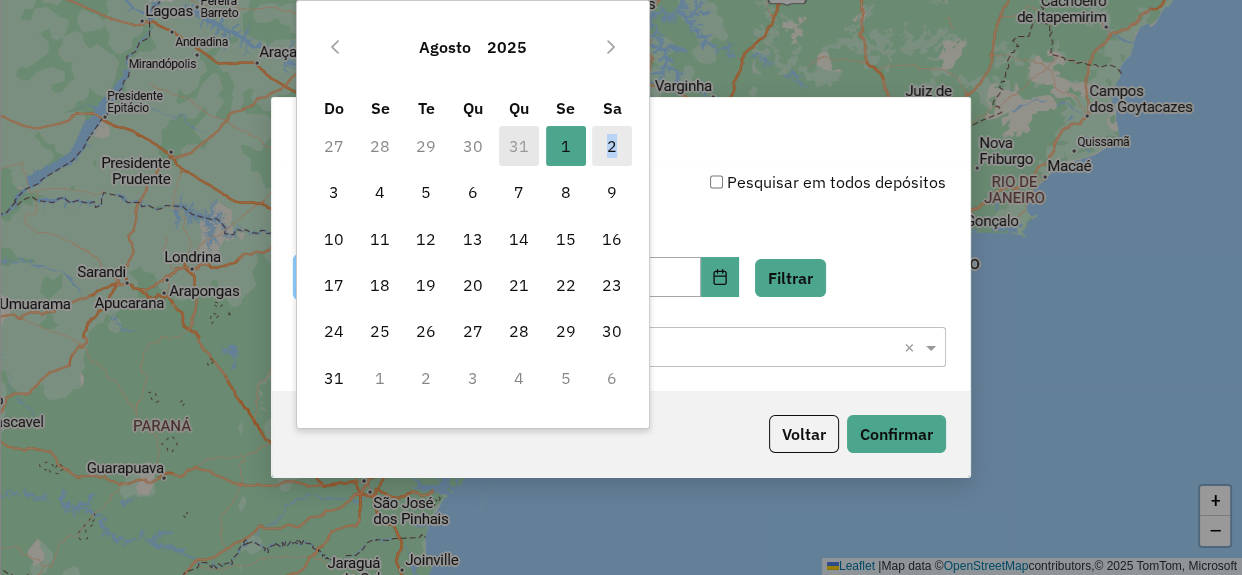 click on "2" at bounding box center (612, 146) 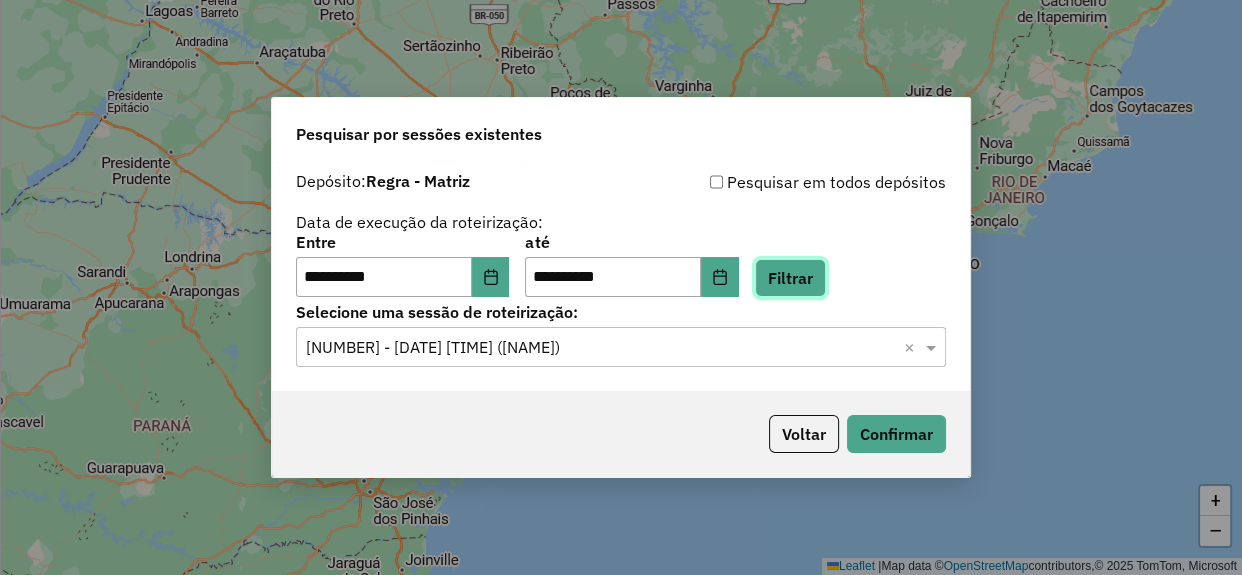 click on "Filtrar" 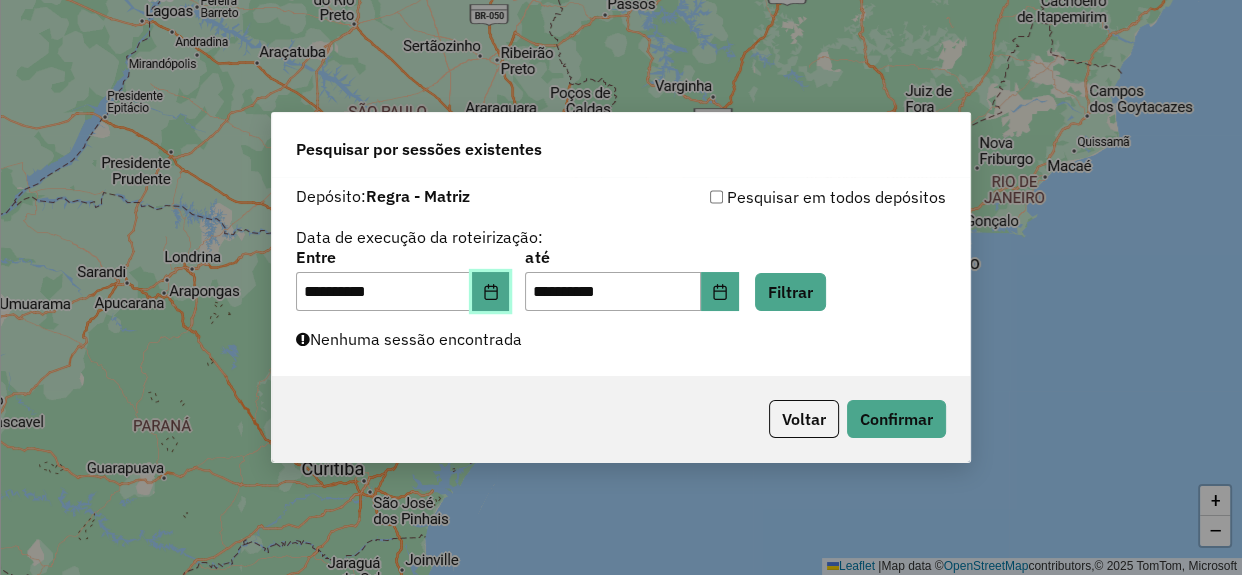 click at bounding box center (491, 292) 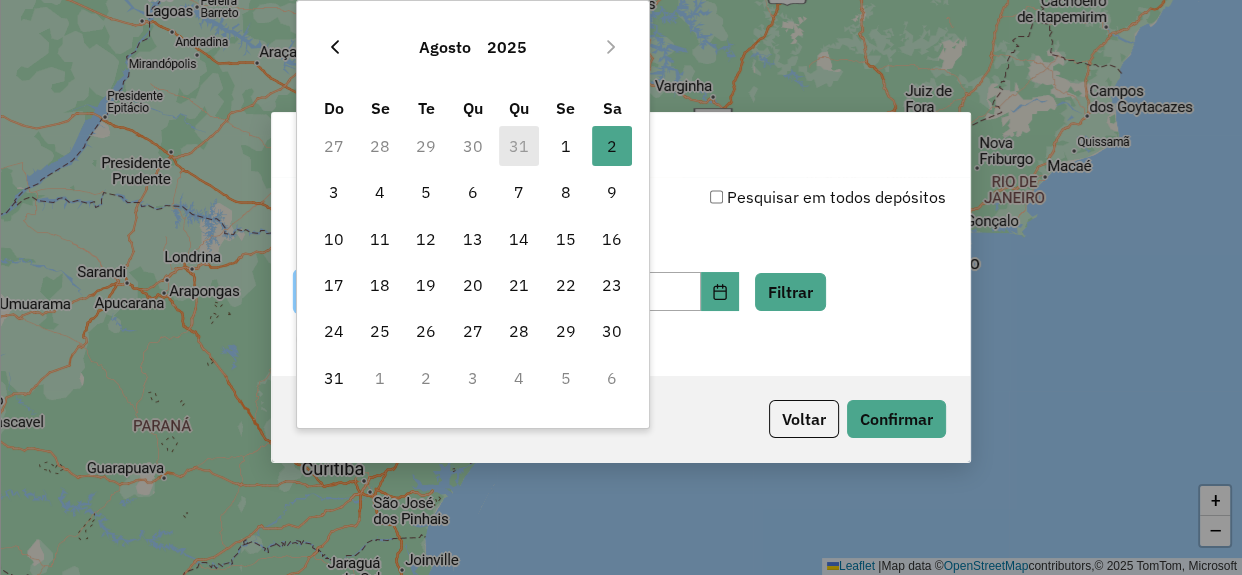 click 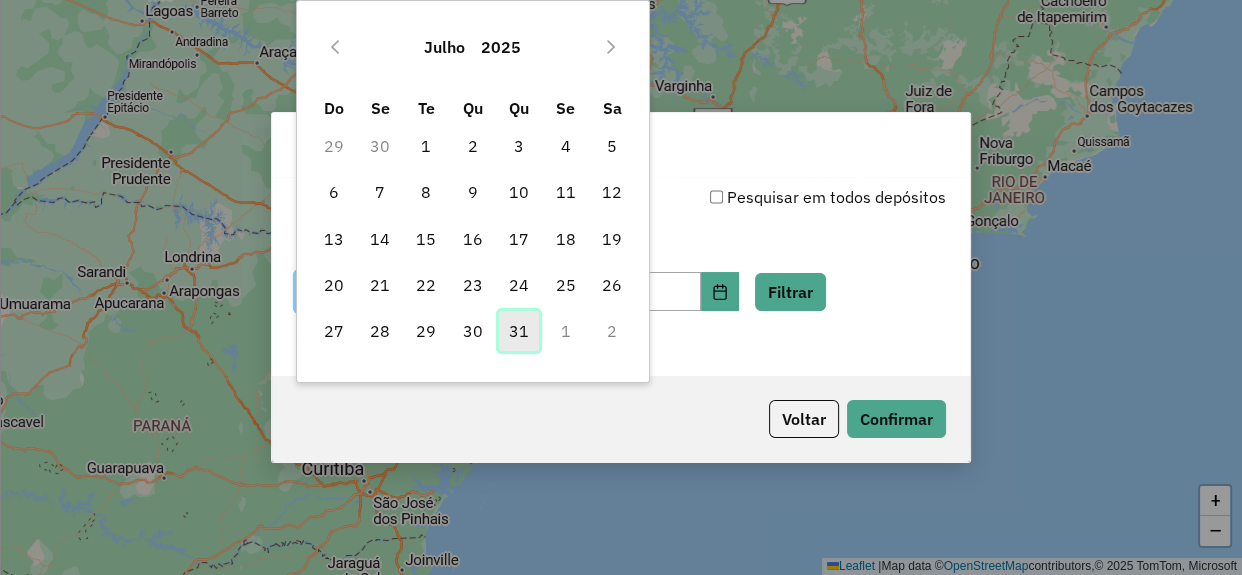 click on "31" at bounding box center [519, 331] 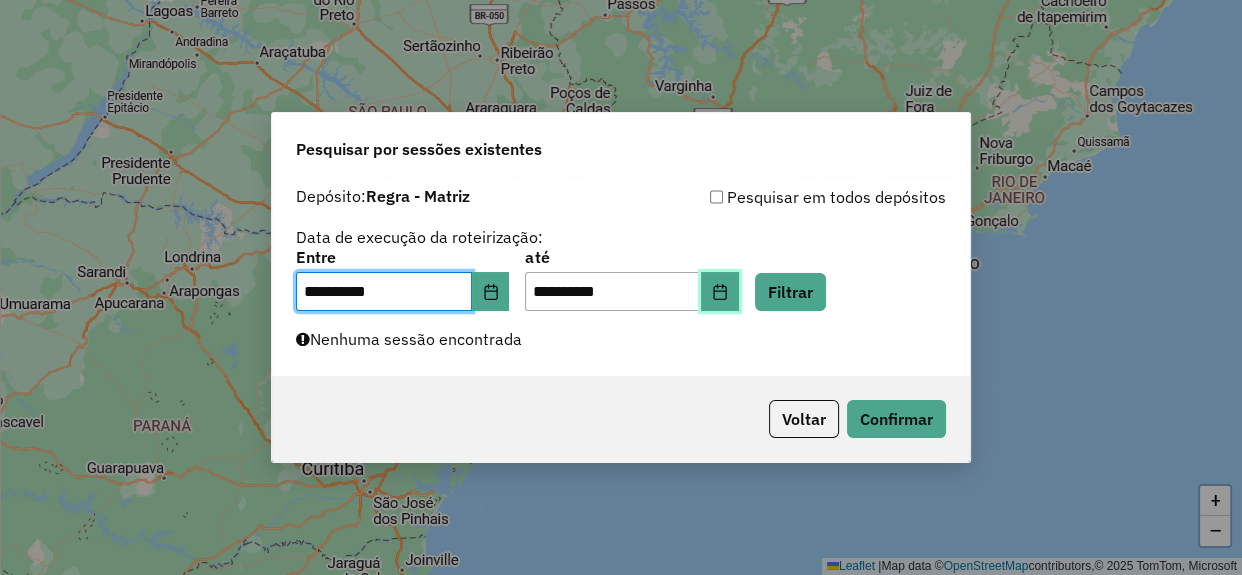 click 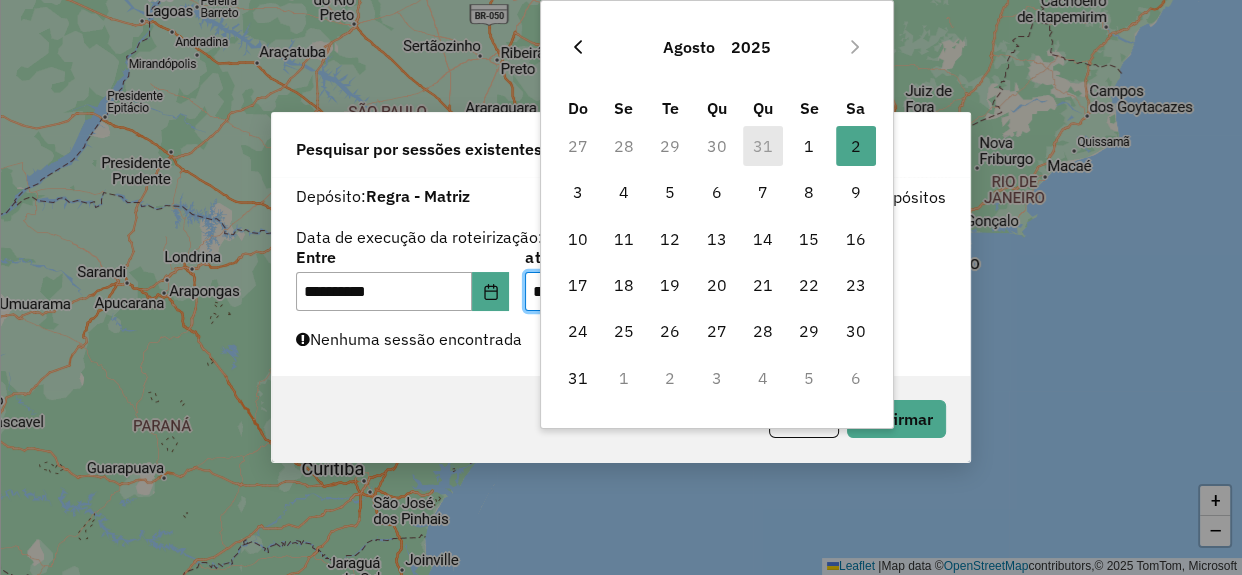 click at bounding box center (578, 47) 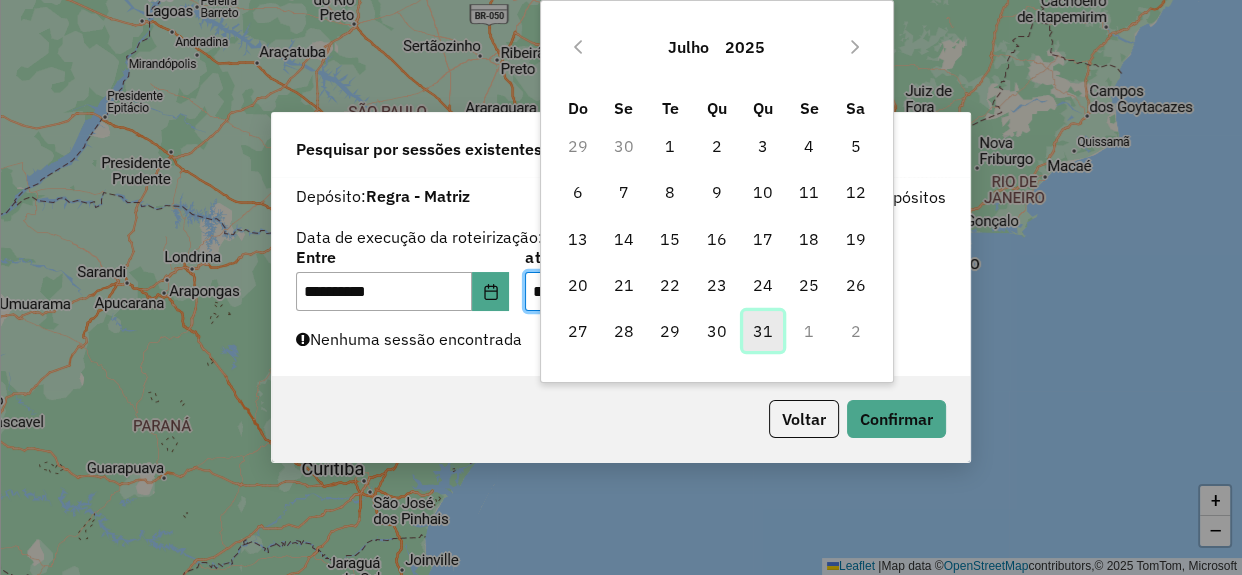 click on "31" at bounding box center (763, 331) 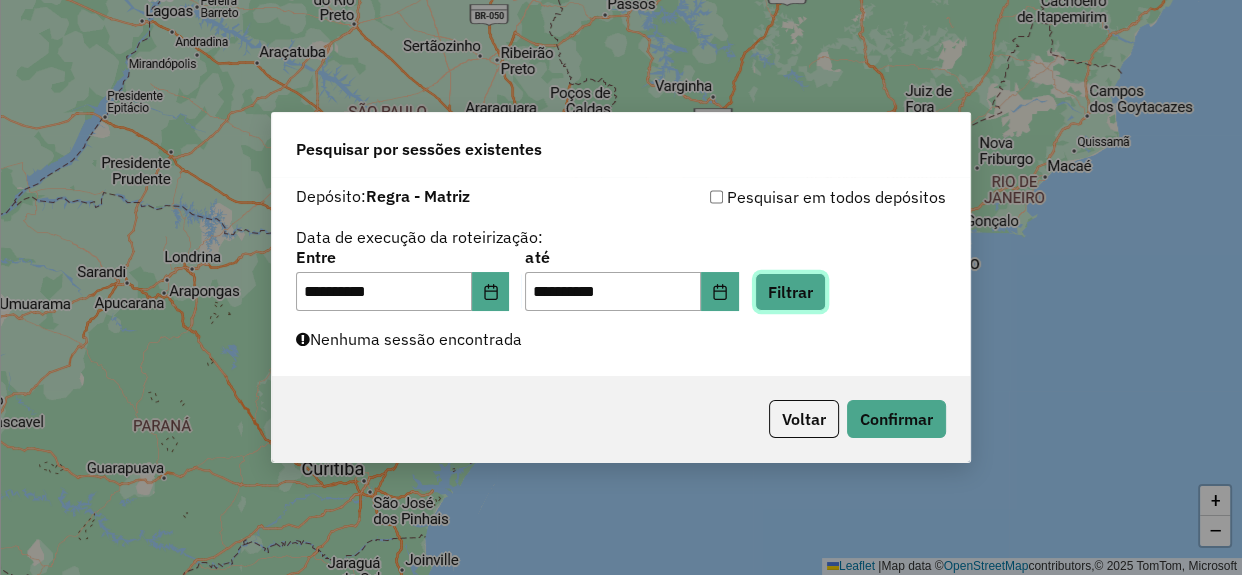click on "Filtrar" 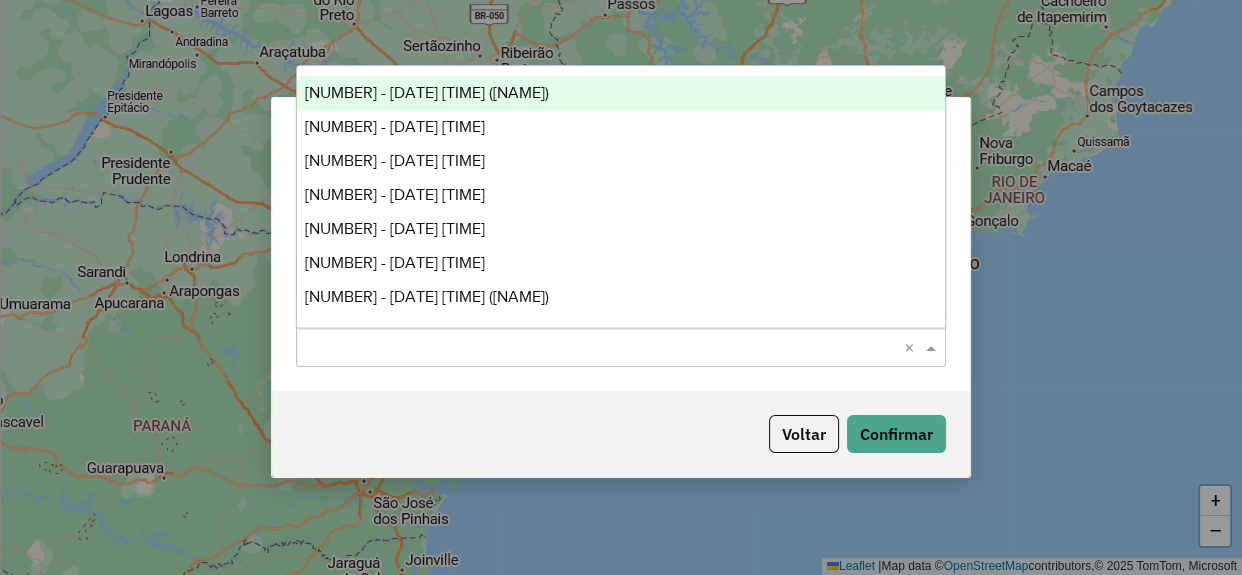 click 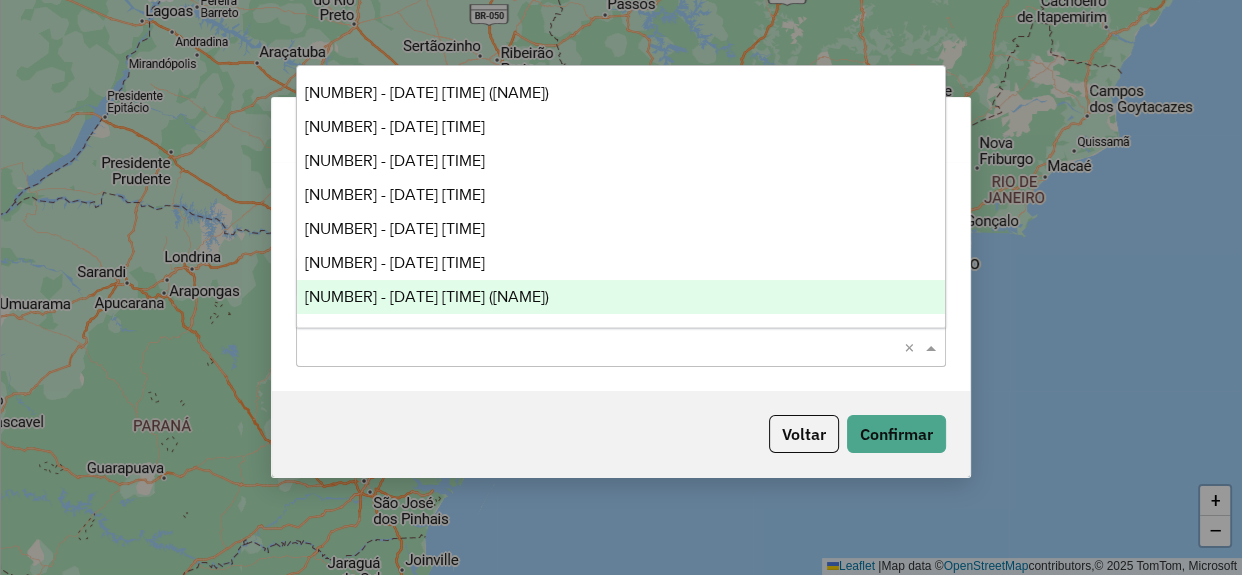 click on "972712 - 31/07/2025 18:11 (PITBULL) 972762 - 31/07/2025 18:24  972764 - 31/07/2025 18:24  972766 - 31/07/2025 18:24  972769 - 31/07/2025 18:24  972772 - 31/07/2025 18:24  972775 - 31/07/2025 18:25 (MURALHA) 972790 - 31/07/2025 18:28 (GARRA) 972810 - 31/07/2025 18:29 (FERA) 972964 - 31/07/2025 20:01 (ROTA CORUJÃO) 973428 - 31/07/2025 18:24 (FERA 31/07/2025)" at bounding box center [621, 196] 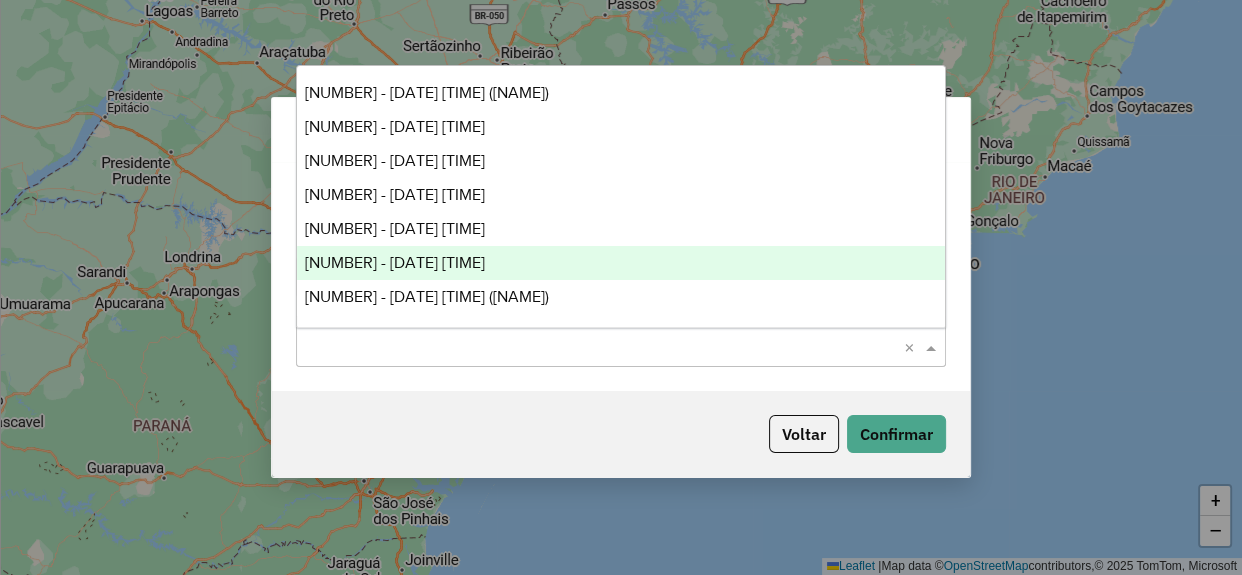 scroll, scrollTop: 133, scrollLeft: 0, axis: vertical 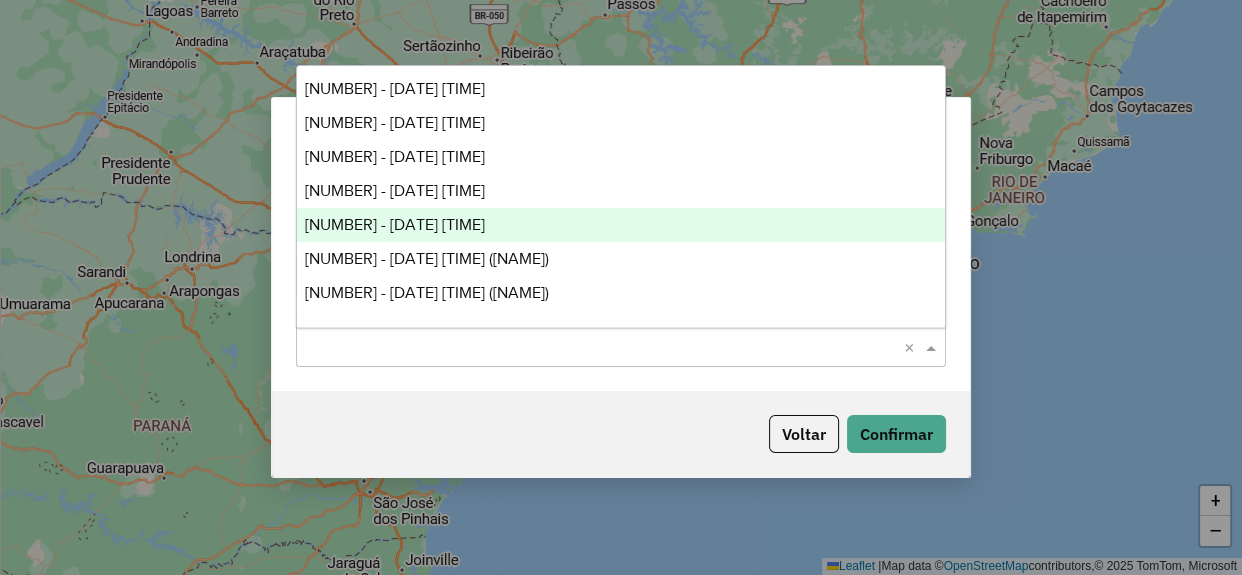 click on "972772 - 31/07/2025 18:24" at bounding box center [621, 225] 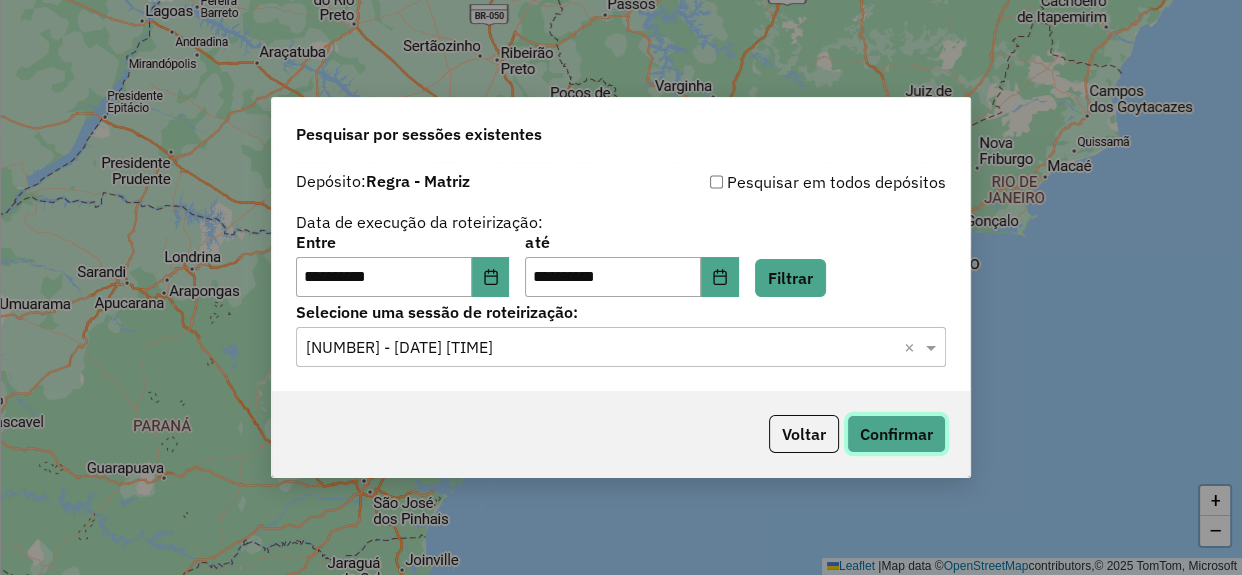 click on "Confirmar" 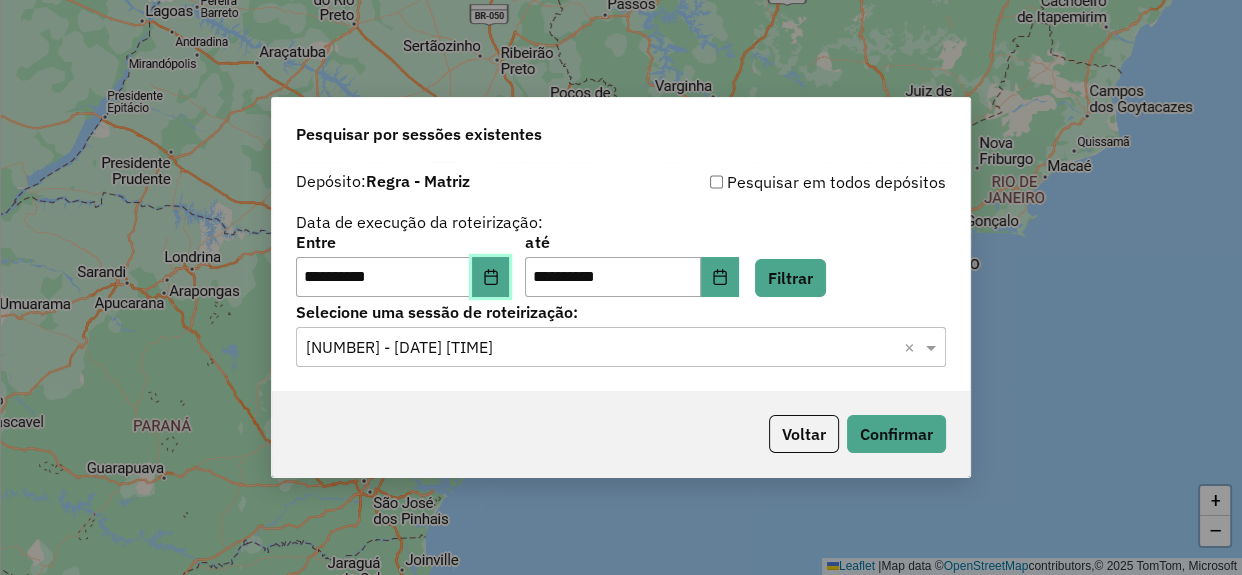 click at bounding box center (491, 277) 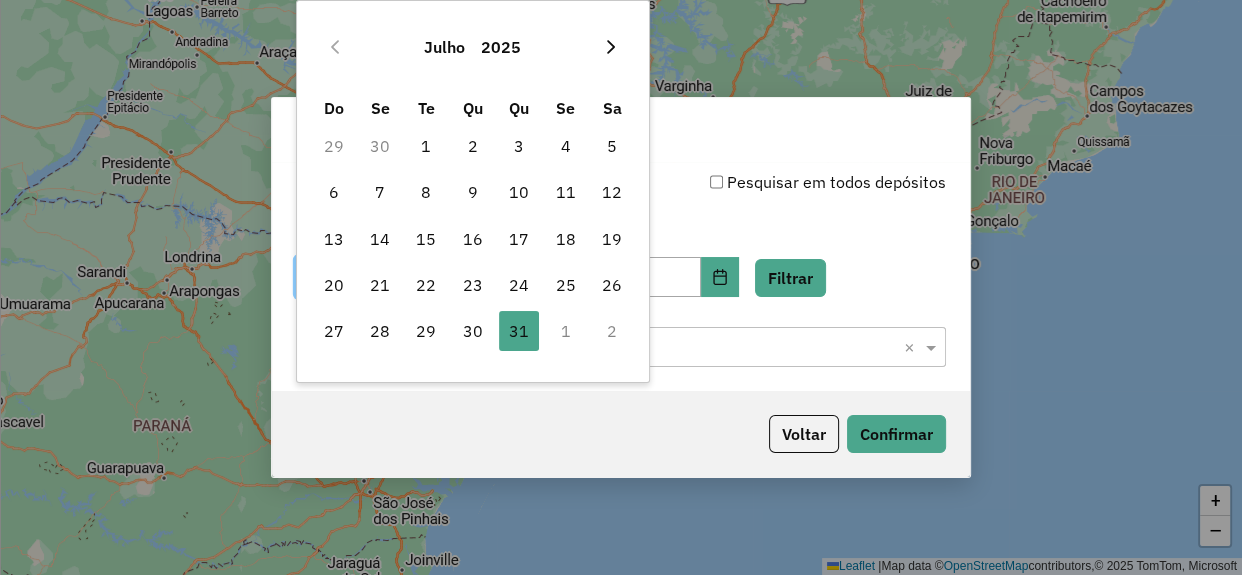 click 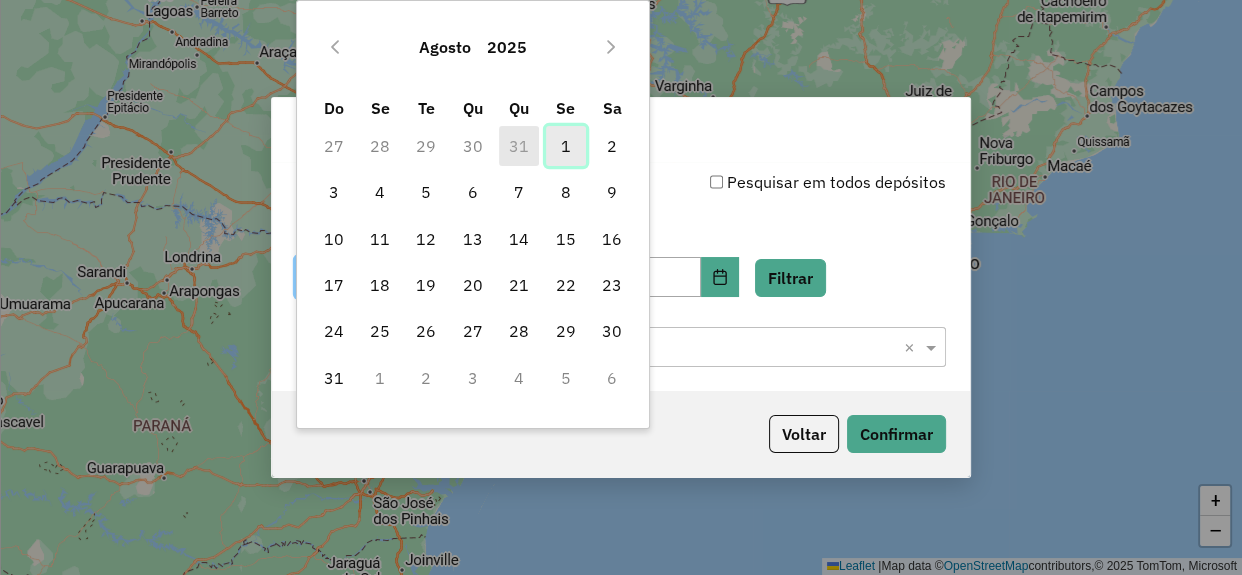 click on "1" at bounding box center (566, 146) 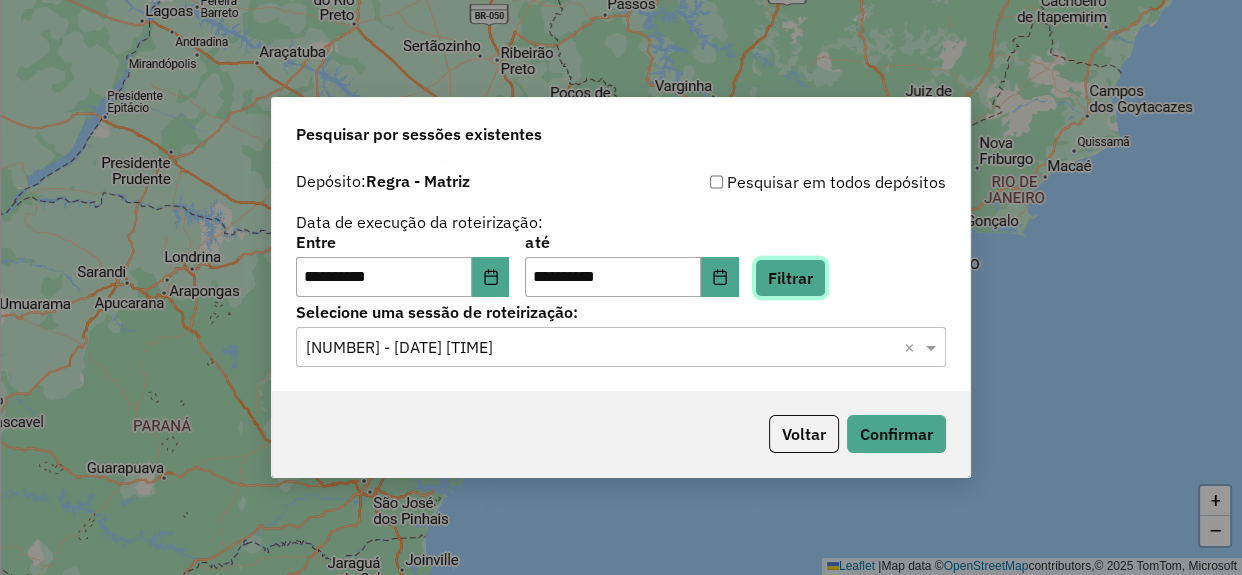click on "Filtrar" 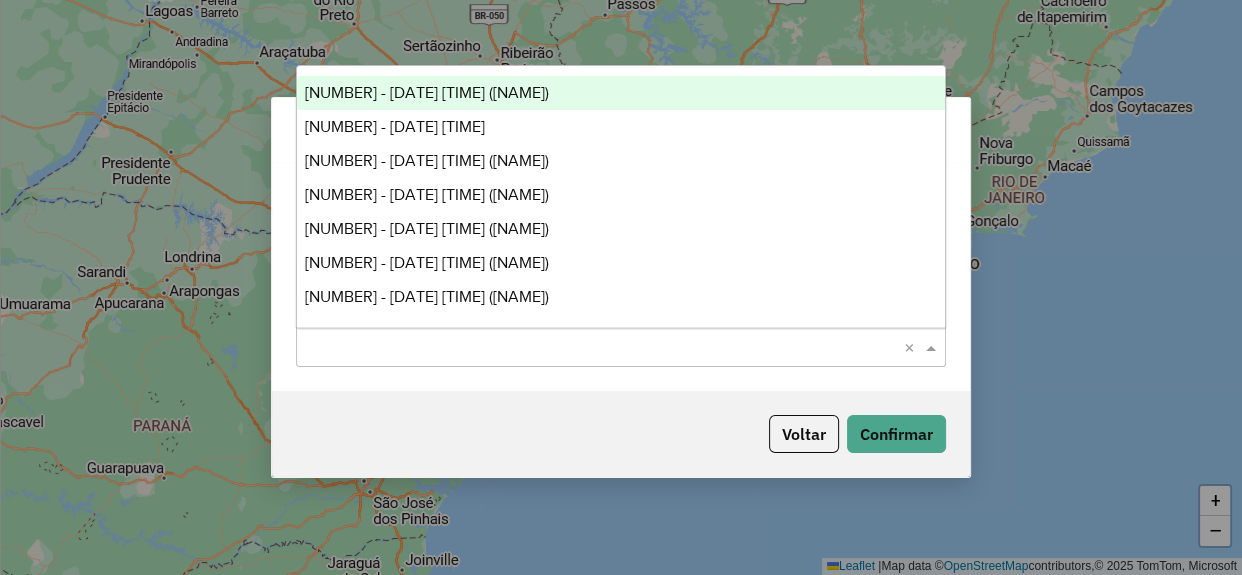 click 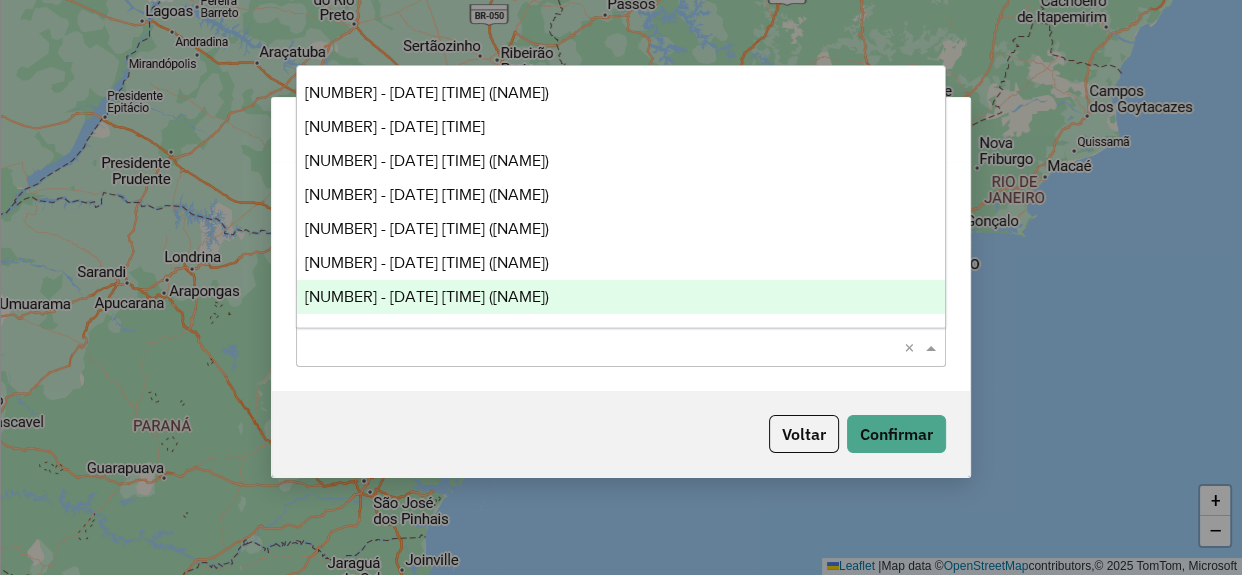 click on "973597 - 01/08/2025 19:31 (MURALHA)" at bounding box center [621, 297] 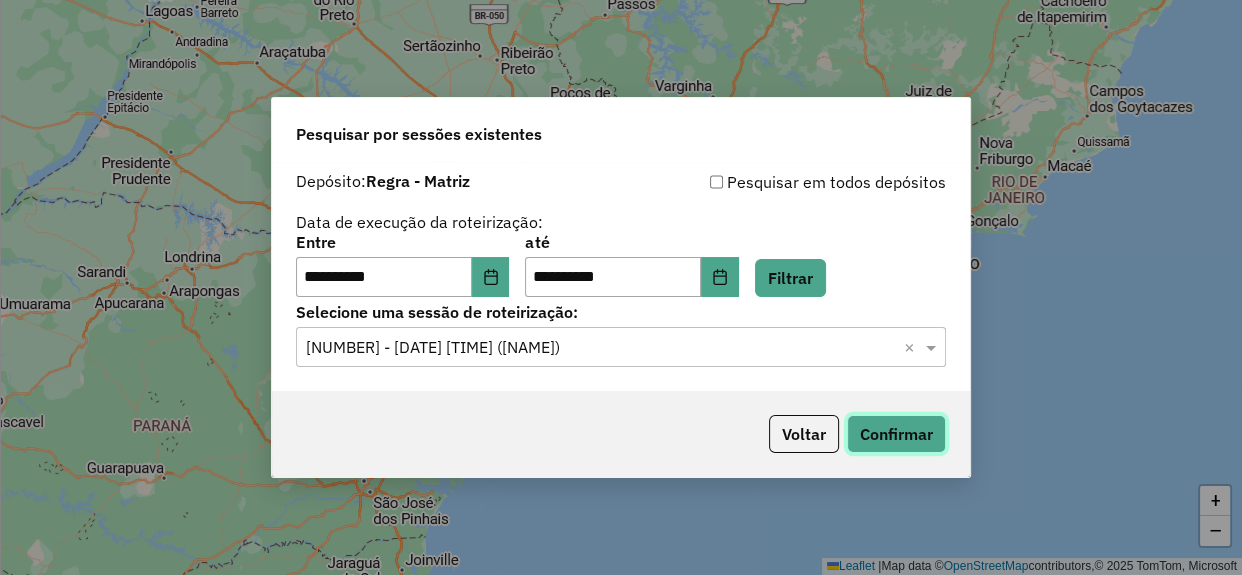 click on "Confirmar" 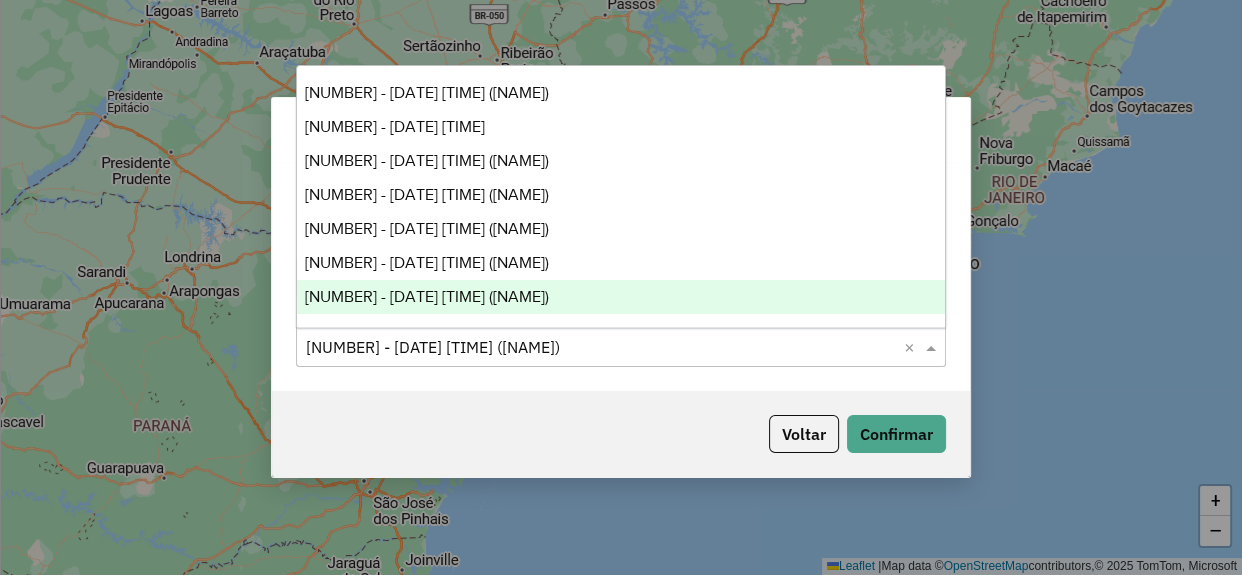 click 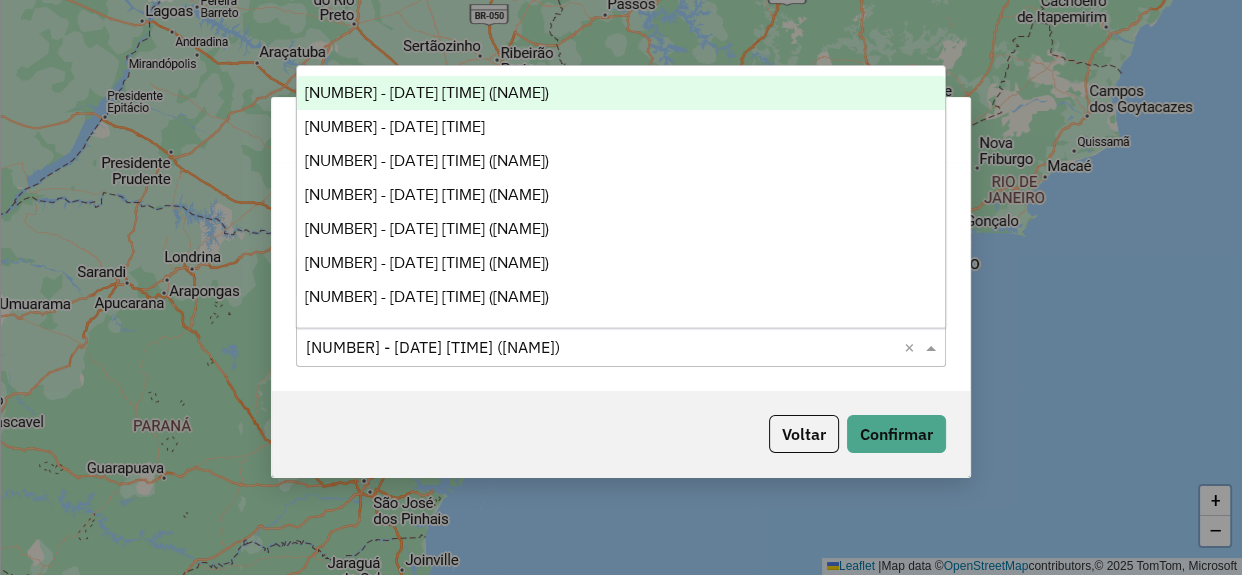 scroll, scrollTop: 31, scrollLeft: 0, axis: vertical 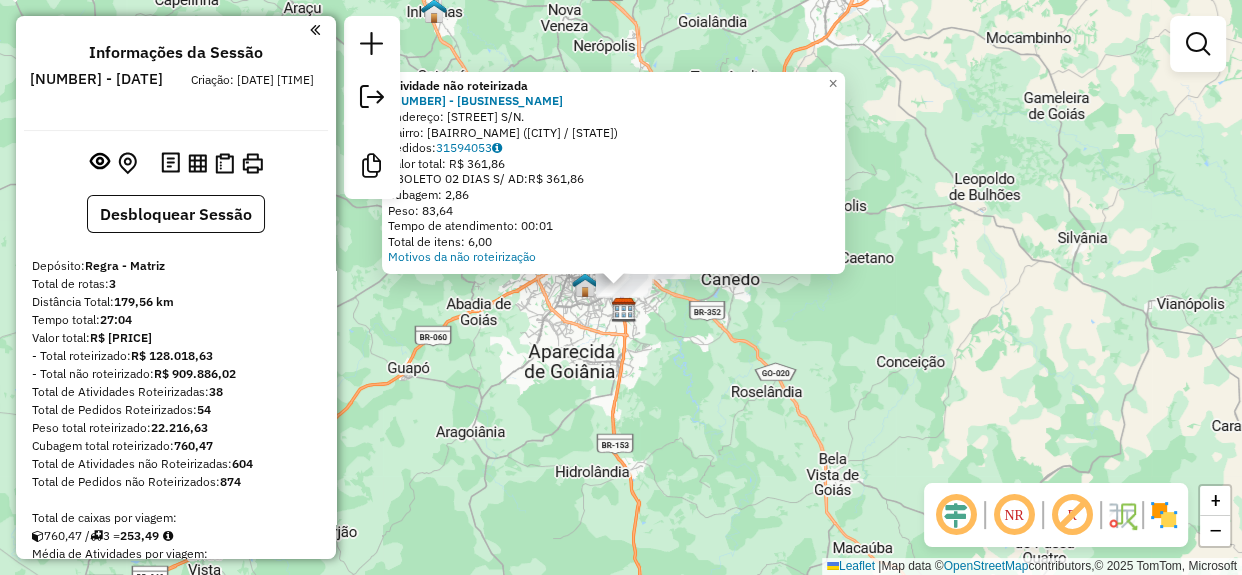 click on "Atividade não roteirizada 65980 - BAR DO BIRA  Endereço:  JARDIM BOTANICO S/N.   Bairro: VILA REDENCAO (GOIANIA / GO)   Pedidos:  31594053   Valor total: R$ 361,86   - BOLETO 02 DIAS S/ AD:  R$ 361,86   Cubagem: 2,86   Peso: 83,64   Tempo de atendimento: 00:01   Total de itens: 6,00  Motivos da não roteirização × Janela de atendimento Grade de atendimento Capacidade Transportadoras Veículos Cliente Pedidos  Rotas Selecione os dias de semana para filtrar as janelas de atendimento  Seg   Ter   Qua   Qui   Sex   Sáb   Dom  Informe o período da janela de atendimento: De: Até:  Filtrar exatamente a janela do cliente  Considerar janela de atendimento padrão  Selecione os dias de semana para filtrar as grades de atendimento  Seg   Ter   Qua   Qui   Sex   Sáb   Dom   Considerar clientes sem dia de atendimento cadastrado  Clientes fora do dia de atendimento selecionado Filtrar as atividades entre os valores definidos abaixo:  Peso mínimo:   Peso máximo:   Cubagem mínima:   Cubagem máxima:   De:   De:" 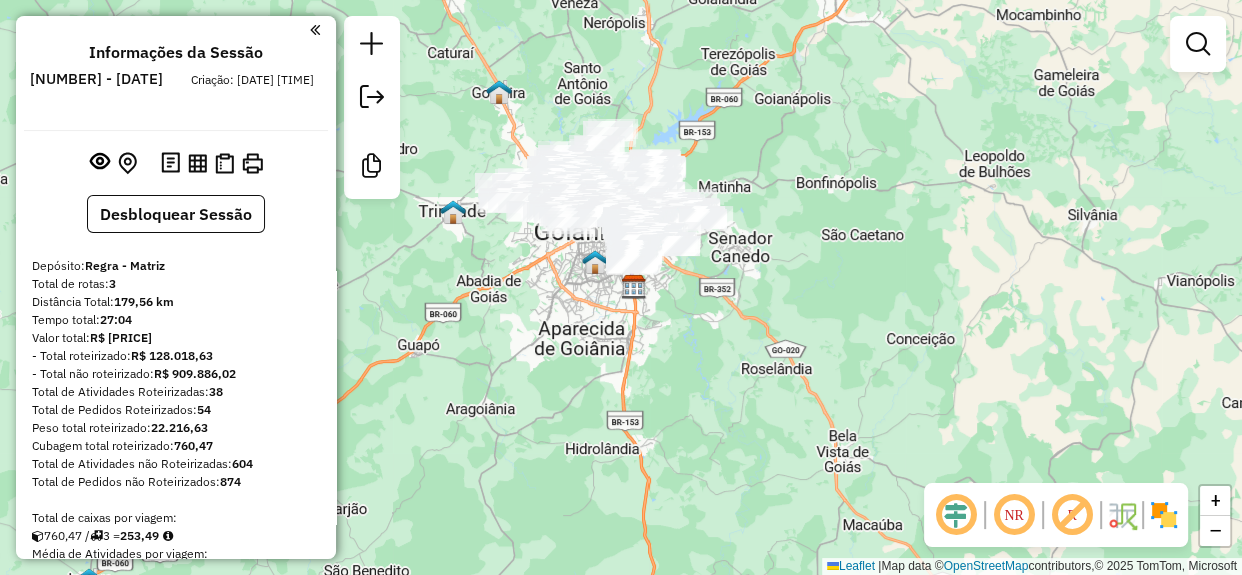 drag, startPoint x: 558, startPoint y: 316, endPoint x: 568, endPoint y: 293, distance: 25.079872 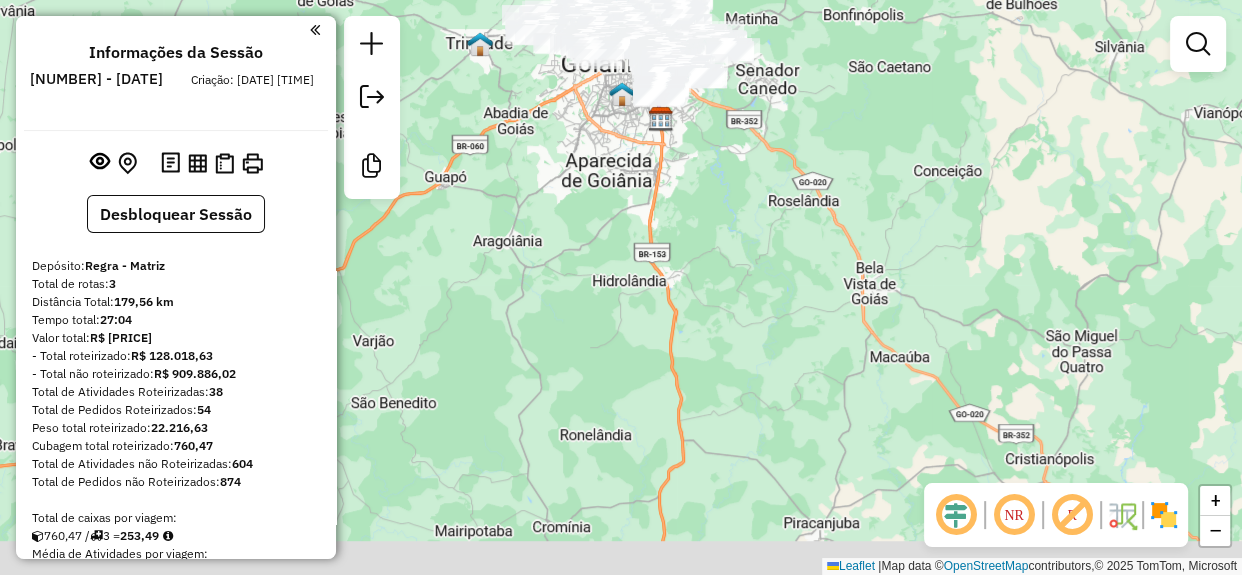 drag, startPoint x: 568, startPoint y: 291, endPoint x: 594, endPoint y: 232, distance: 64.4748 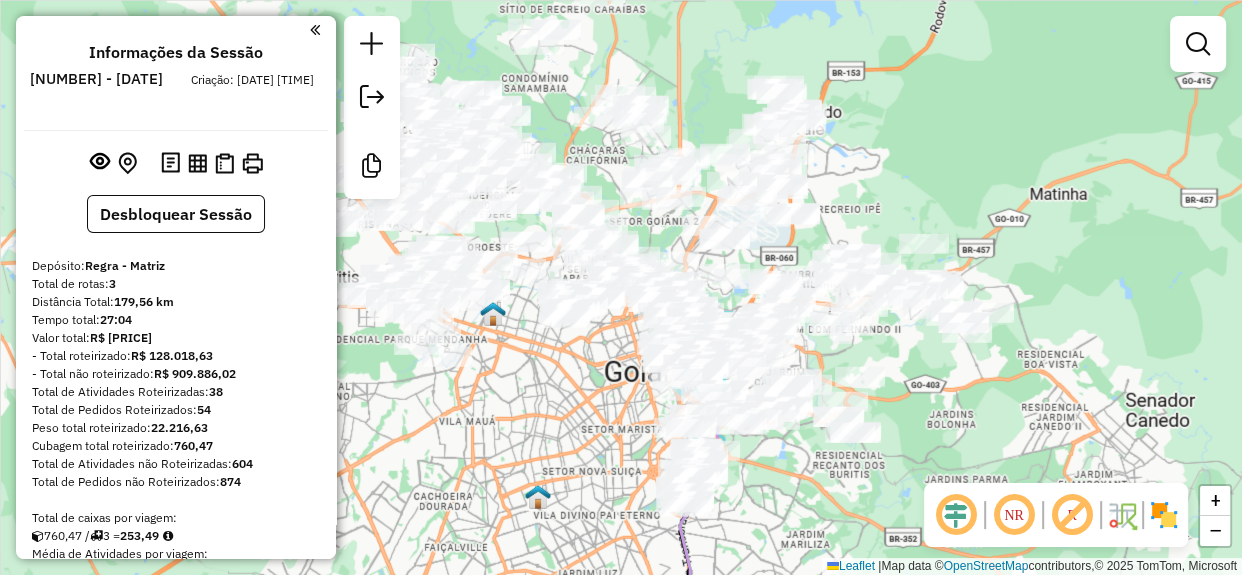 drag, startPoint x: 750, startPoint y: 128, endPoint x: 585, endPoint y: 496, distance: 403.29767 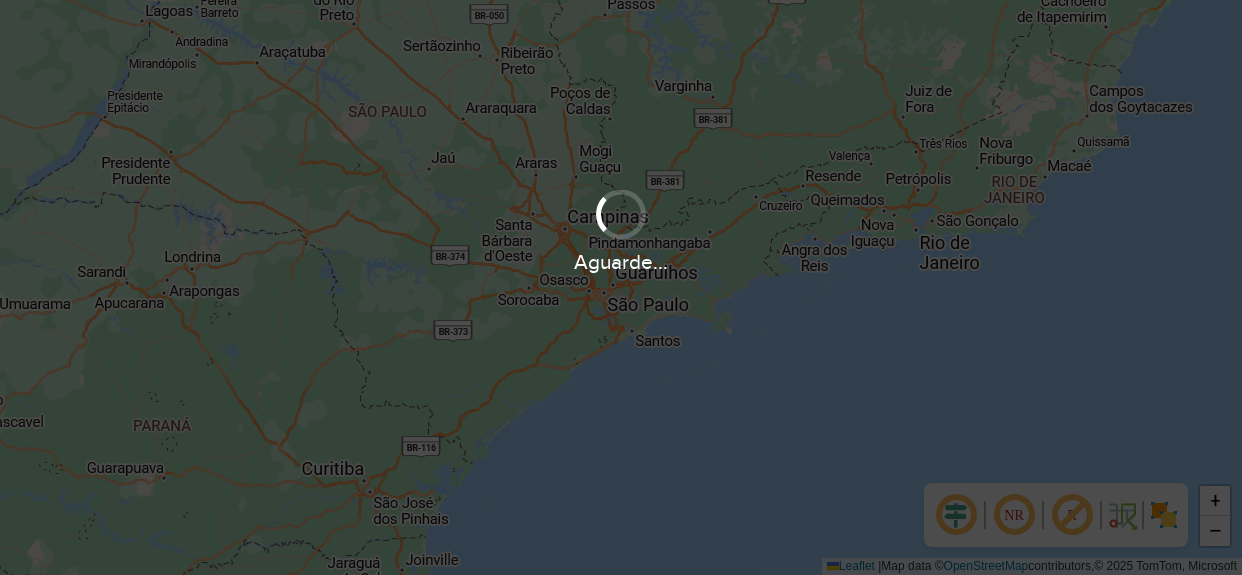 scroll, scrollTop: 0, scrollLeft: 0, axis: both 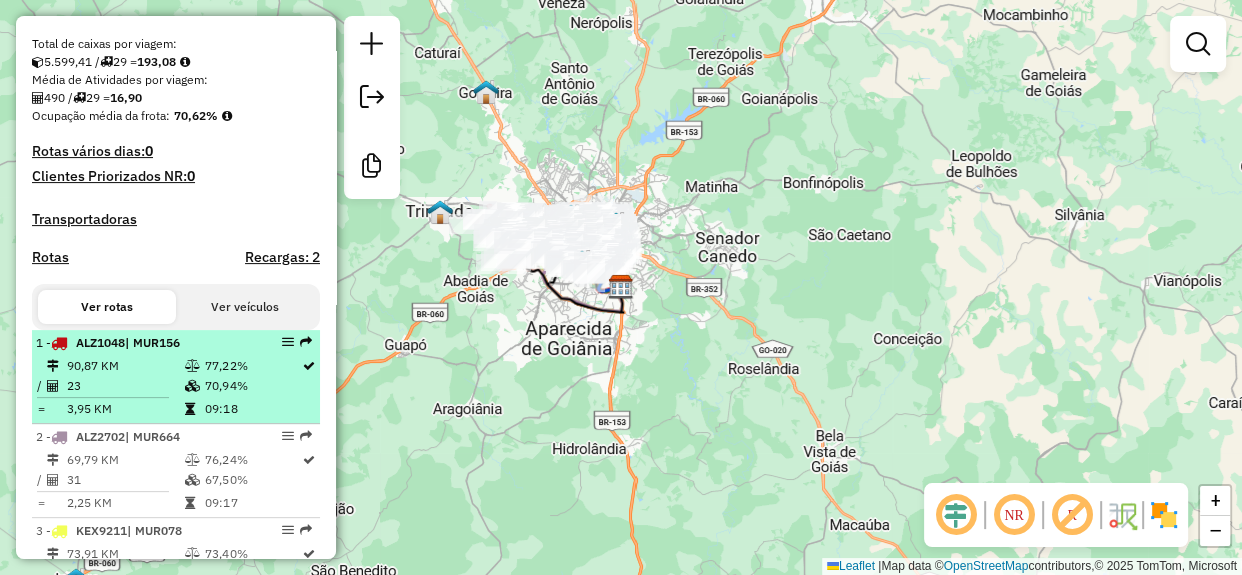 click on "70,94%" at bounding box center [252, 386] 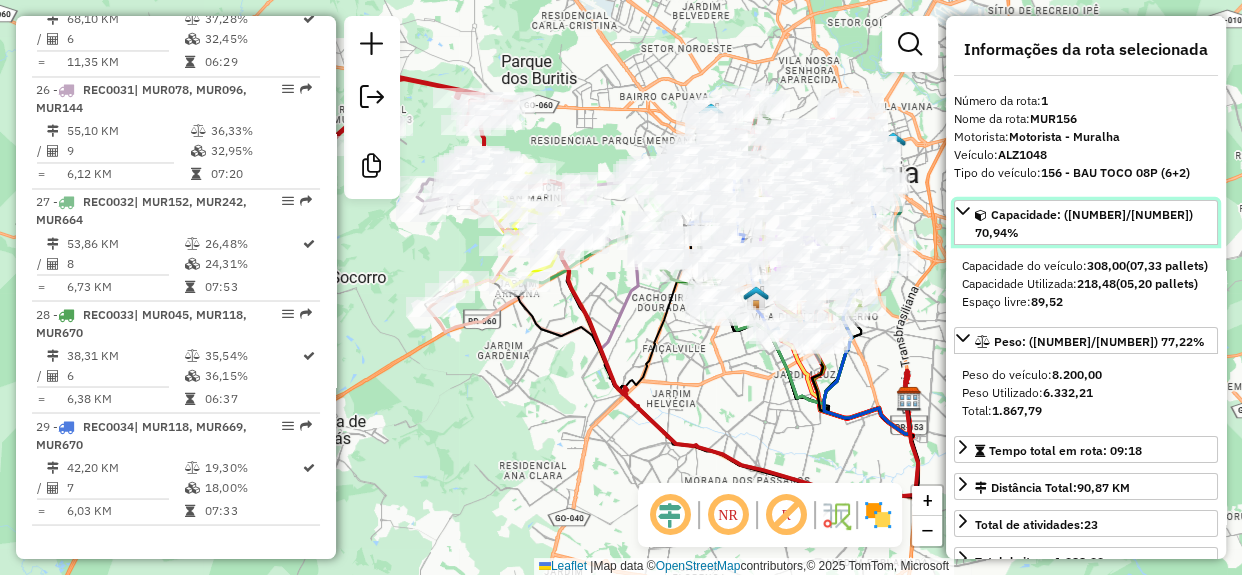 scroll, scrollTop: 3305, scrollLeft: 0, axis: vertical 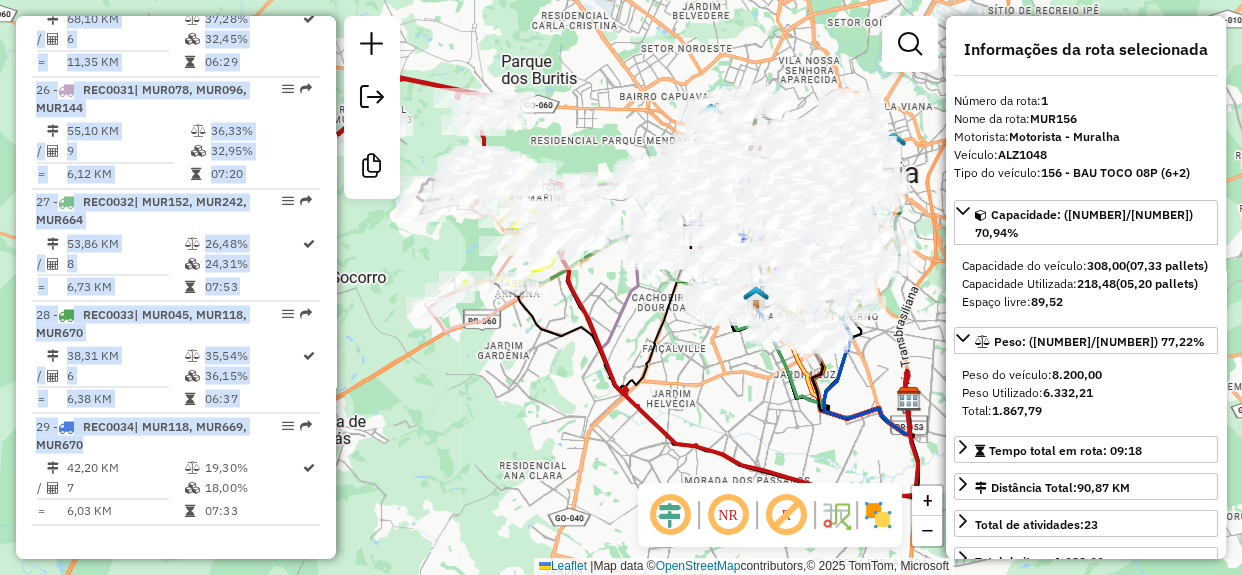 drag, startPoint x: 323, startPoint y: 463, endPoint x: 295, endPoint y: 544, distance: 85.70297 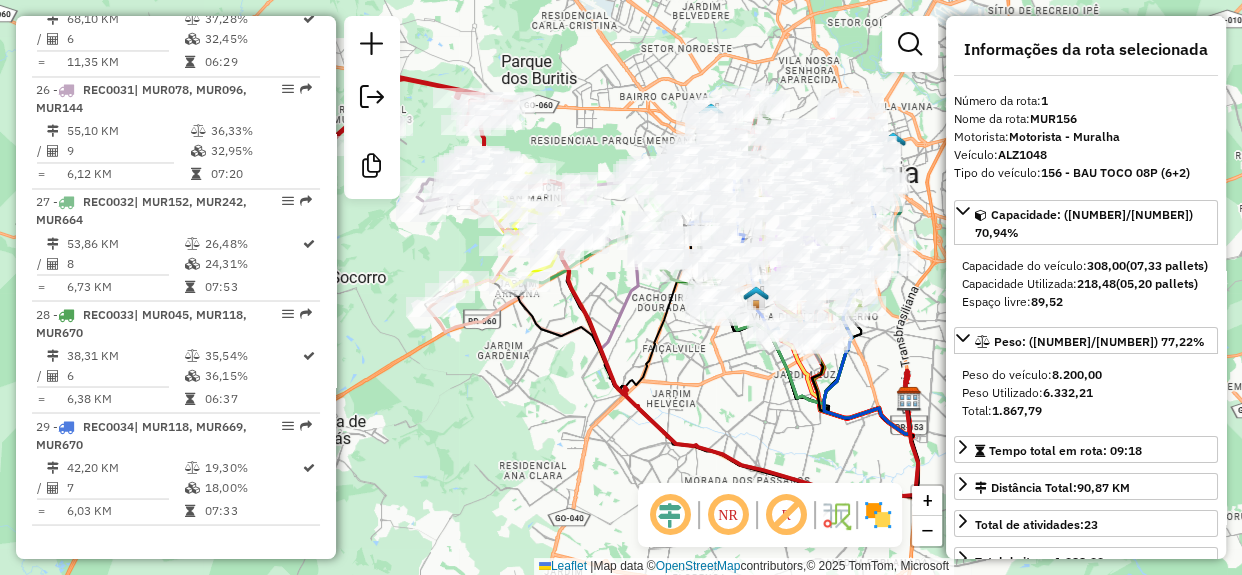 click on "1 -       ALZ1048   | MUR156  90,87 KM   77,22%  /  23   70,94%     =  3,95 KM   09:18   2 -       ALZ2702   | MUR664  69,79 KM   76,24%  /  31   67,50%     =  2,25 KM   09:17   3 -       KEX9211   | MUR078  73,91 KM   73,40%  /  29   67,55%     =  2,55 KM   08:44   4 -       KEJ9878   | MUR096  68,59 KM   61,99%  /  27   51,04%     =  2,54 KM   08:59   5 -       ALZ1049   | MUR152  39,78 KM   61,42%  /  23   57,59%     =  1,73 KM   09:05   6 -       ALZ2701   | MUR153  49,23 KM   85,25%  /  23   154,68%     =  2,14 KM   09:13   7 -       KEJ9978   | MUR099  36,46 KM   56,87%  /  18   46,56%     =  2,03 KM   09:19   8 -       NKO6812   | MUR144  45,15 KM   57,96%  /  26   53,31%     =  1,74 KM   09:06   9 -       ONF4778   | MUR144, MUR242  48,00 KM   50,44%  /  23   43,11%     =  2,09 KM   09:19   10 -       NGQ7385   | MUR045  48,57 KM   64,67%  /  24   59,89%     =  2,02 KM   09:06   11 -       ONY5B76   | MUR036  47,99 KM   54,78%  /  25   51,09%     =  1,92 KM   09:07   12 -       ONY8436  /" at bounding box center (176, -911) 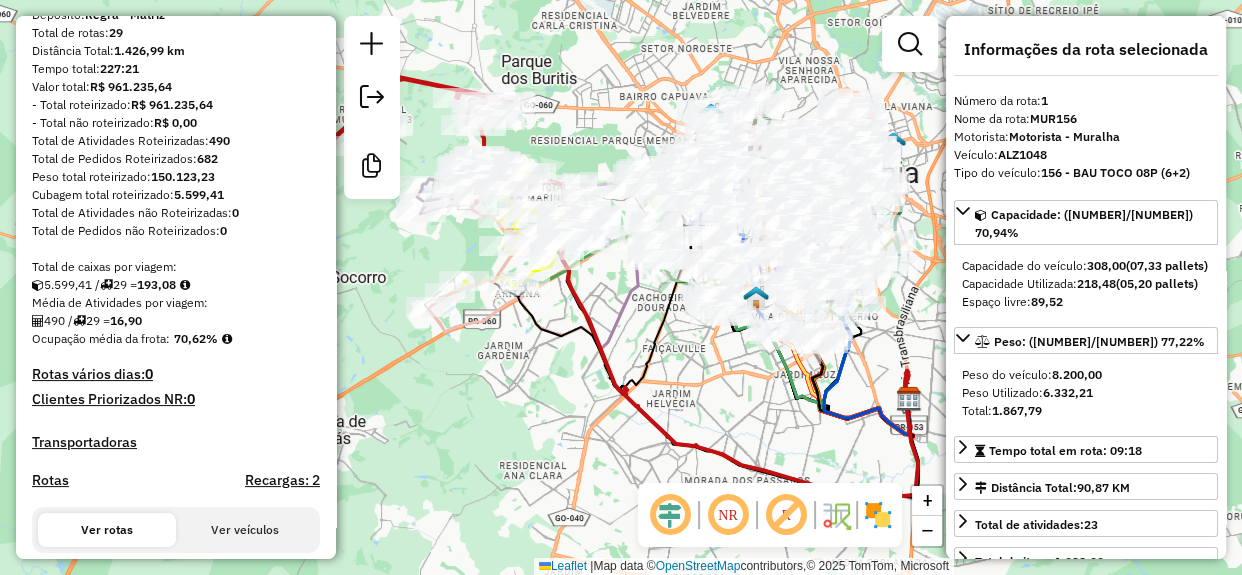 scroll, scrollTop: 0, scrollLeft: 0, axis: both 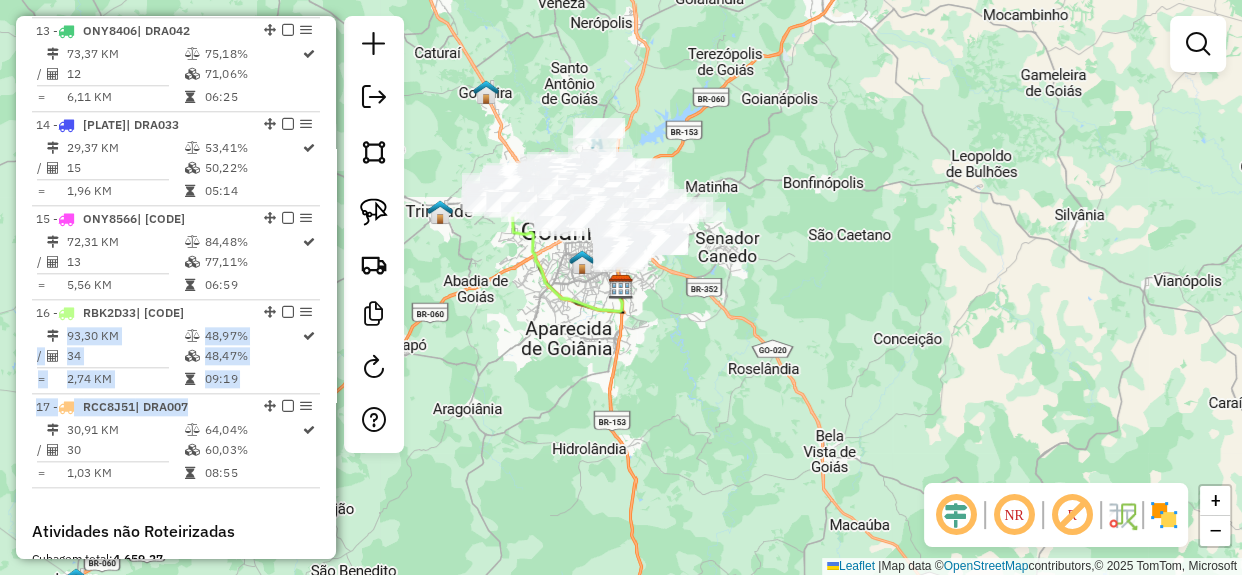 click on "Informações da Sessão 972772 - 31/07/2025     Criação: 30/07/2025 18:24   Depósito:  Regra - Matriz  Total de rotas:  17  Distância Total:  1.022,24 km  Tempo total:  135:38  Valor total:  R$ 1.432.262,99  - Total roteirizado:  R$ 525.976,19  - Total não roteirizado:  R$ 906.286,80  Total de Atividades Roteirizadas:  413  Total de Pedidos Roteirizados:  604  Peso total roteirizado:  82.518,12  Cubagem total roteirizado:  2.892,87  Total de Atividades não Roteirizadas:  131  Total de Pedidos não Roteirizados:  222 Total de caixas por viagem:  2.892,87 /   17 =  170,17 Média de Atividades por viagem:  413 /   17 =  24,29 Ocupação média da frota:  57,80%   Rotas vários dias:  0  Clientes Priorizados NR:  0  Transportadoras  Rotas  Recargas: 2   Ver rotas   Ver veículos  Finalizar todas as rotas   1 -       ALY8145   | DRA142  80,53 KM   36,61%  /  33   33,04%     =  2,44 KM   09:11   2 -       ALY8167   | DRA083  35,76 KM   54,81%  /  14   49,15%     =  2,55 KM   06:31   3 -       ALY8175  / =" at bounding box center (176, 287) 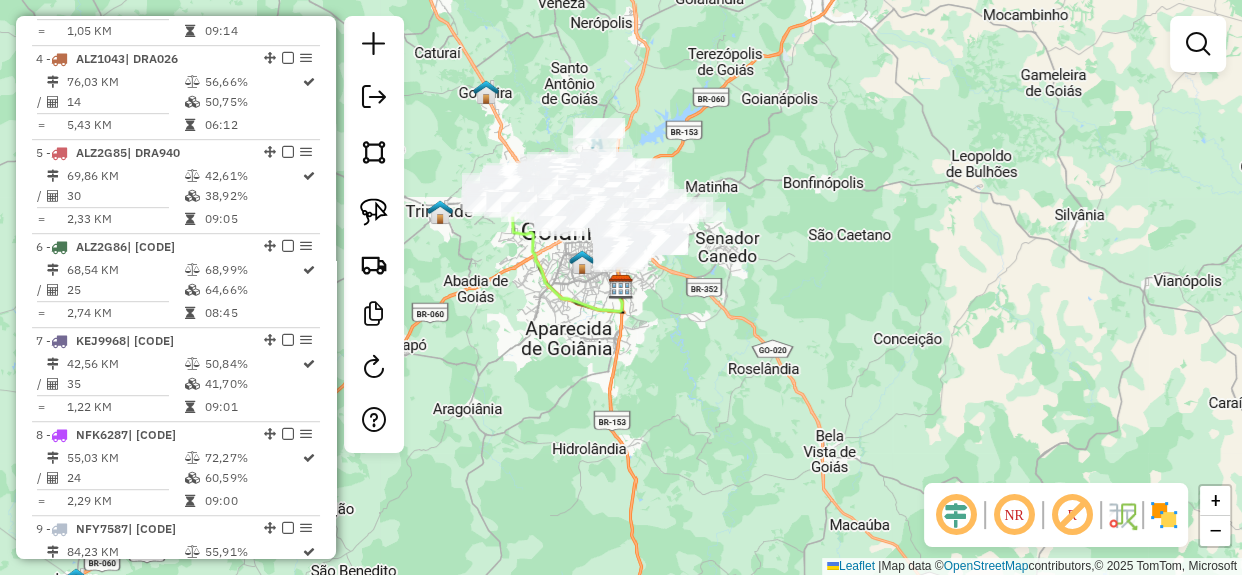 scroll, scrollTop: 947, scrollLeft: 0, axis: vertical 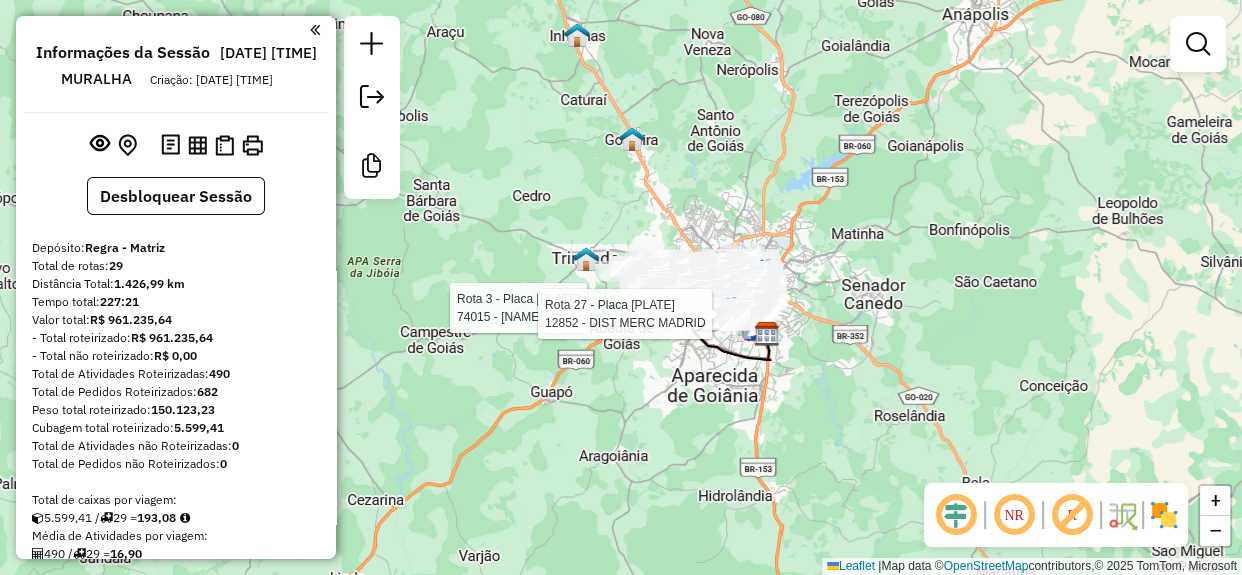 click on "Rota 3 - Placa [PLATE] [NUMBER] - [NAME] Rota 27 - Placa [PLATE] [NUMBER] - [NAME] Janela de atendimento Grade de atendimento Capacidade Transportadoras Veículos Cliente Pedidos Rotas Selecione os dias de semana para filtrar as janelas de atendimento Seg Ter Qua Qui Sex Sáb Dom Informe o período da janela de atendimento: De: Até: Filtrar exatamente a janela do cliente Considerar janela de atendimento padrão Selecione os dias de semana para filtrar as grades de atendimento Seg Ter Qua Qui Sex Sáb Dom Considerar clientes sem dia de atendimento cadastrado Clientes fora do dia de atendimento selecionado Filtrar as atividades entre os valores definidos abaixo: Peso mínimo: Peso máximo: Cubagem mínima: Cubagem máxima: De: Até: Filtrar as atividades entre o tempo de atendimento definido abaixo: De: Até: Considerar capacidade total dos clientes não roteirizados Transportadora: Selecione um ou mais itens Tipo de veículo: Veículo: De:" 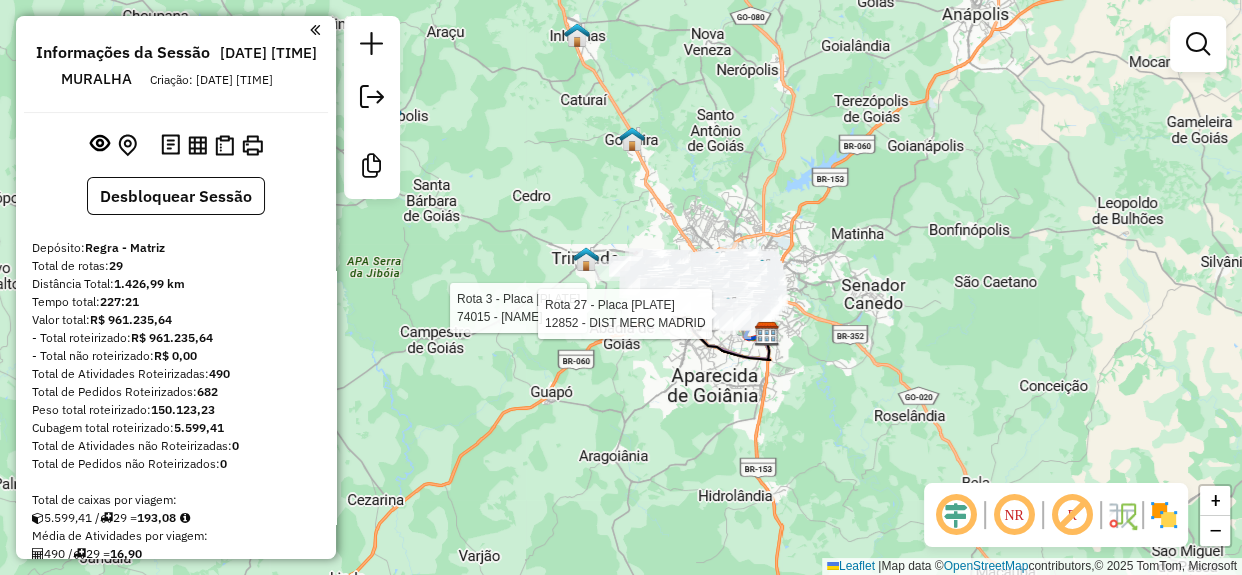 click on "Rota 3 - Placa KEX9211  74015 - EMPORIO BUENA VISTA Rota 27 - Placa REC0032  12852 - DIST MERC MADRID Janela de atendimento Grade de atendimento Capacidade Transportadoras Veículos Cliente Pedidos  Rotas Selecione os dias de semana para filtrar as janelas de atendimento  Seg   Ter   Qua   Qui   Sex   Sáb   Dom  Informe o período da janela de atendimento: De: Até:  Filtrar exatamente a janela do cliente  Considerar janela de atendimento padrão  Selecione os dias de semana para filtrar as grades de atendimento  Seg   Ter   Qua   Qui   Sex   Sáb   Dom   Considerar clientes sem dia de atendimento cadastrado  Clientes fora do dia de atendimento selecionado Filtrar as atividades entre os valores definidos abaixo:  Peso mínimo:   Peso máximo:   Cubagem mínima:   Cubagem máxima:   De:   Até:  Filtrar as atividades entre o tempo de atendimento definido abaixo:  De:   Até:   Considerar capacidade total dos clientes não roteirizados Transportadora: Selecione um ou mais itens Tipo de veículo: Veículo: De:" 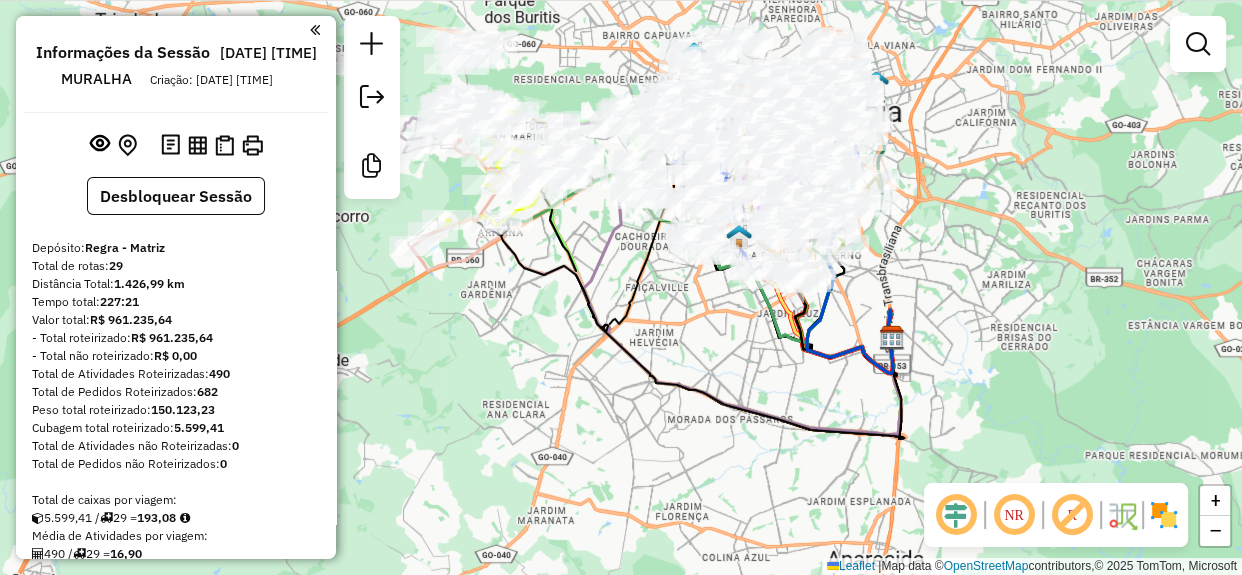 drag, startPoint x: 774, startPoint y: 155, endPoint x: 693, endPoint y: 310, distance: 174.88853 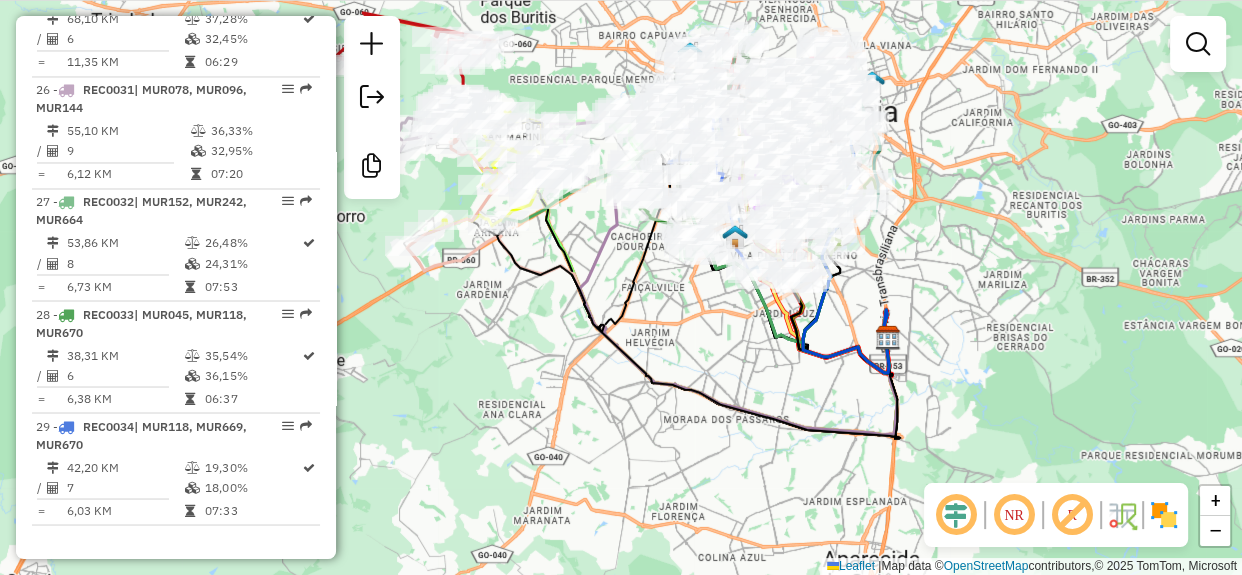 scroll, scrollTop: 3215, scrollLeft: 0, axis: vertical 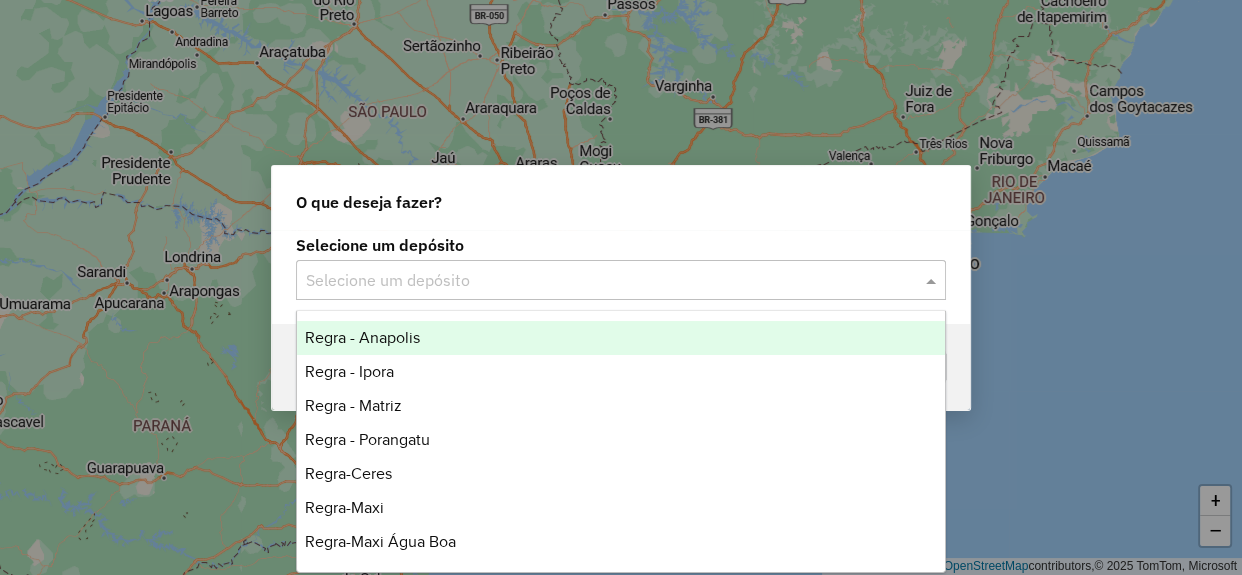 click 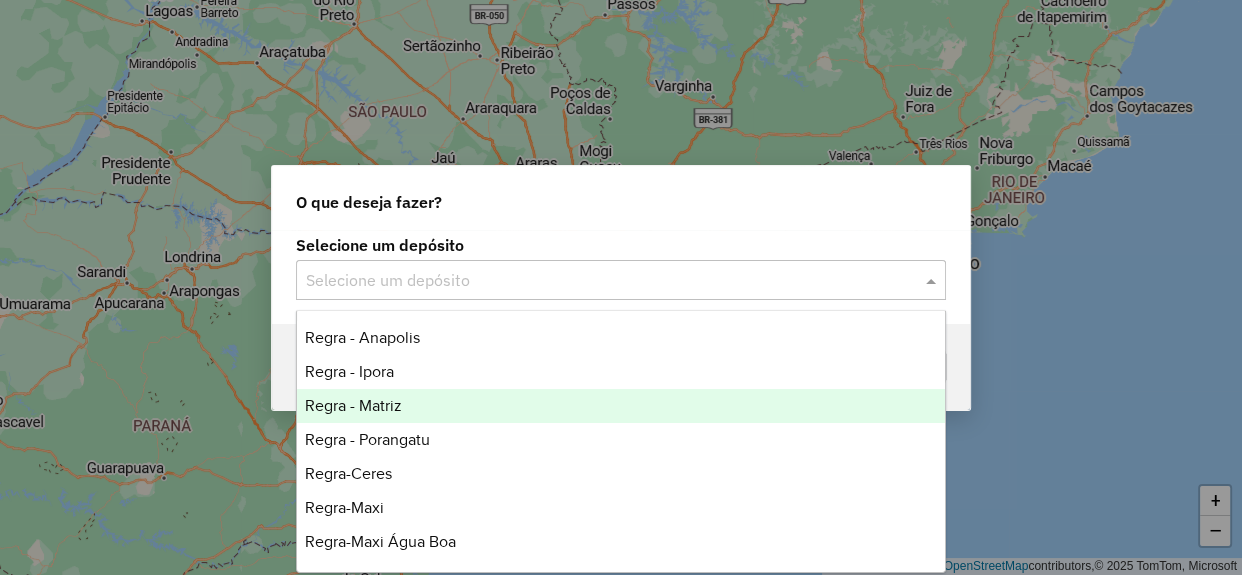 click on "Regra - Matriz" at bounding box center [621, 406] 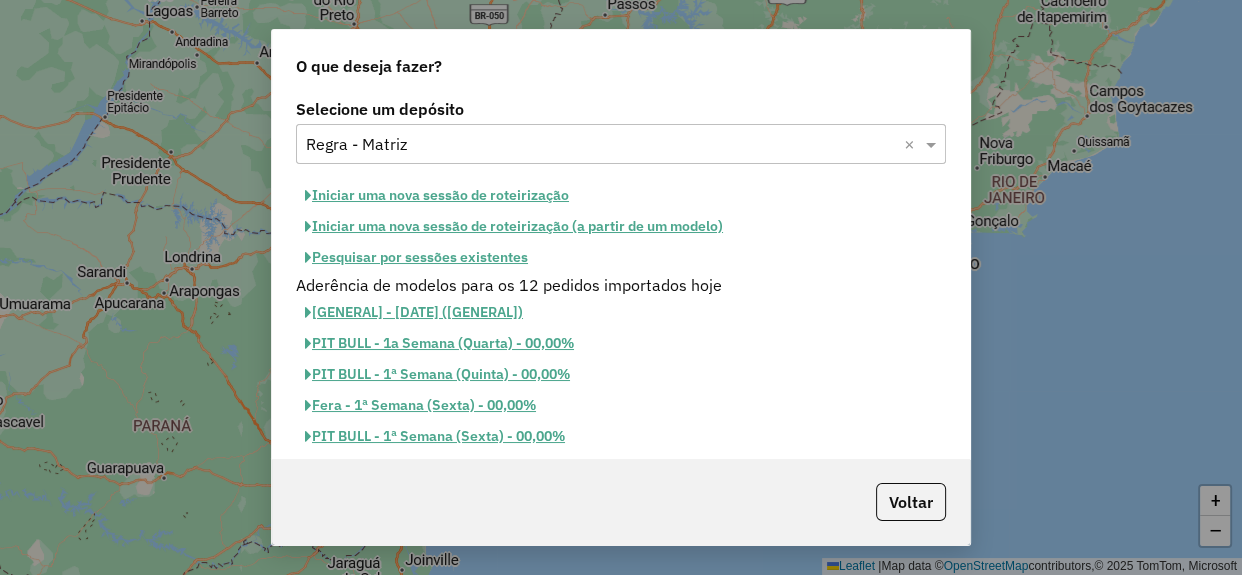 click on "Pesquisar por sessões existentes" 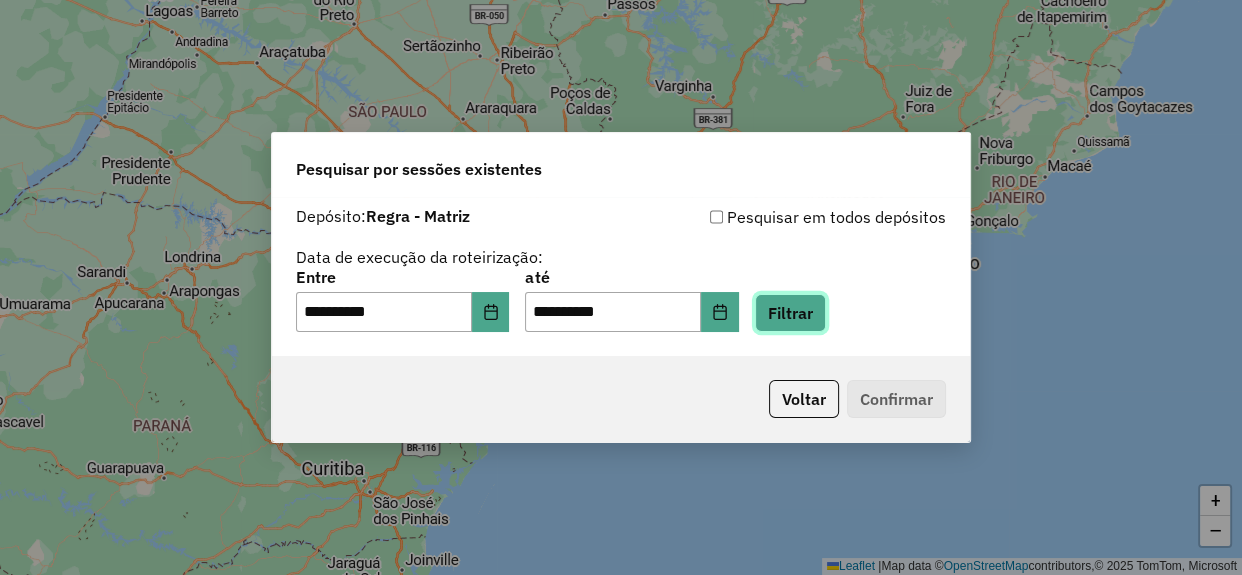 click on "Filtrar" 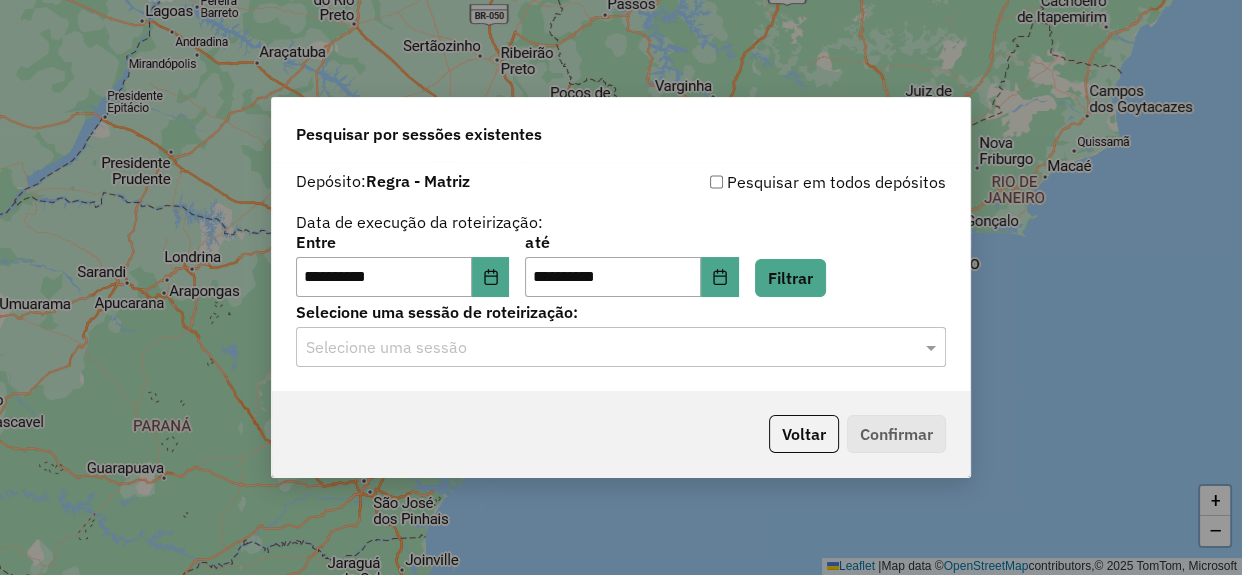 click 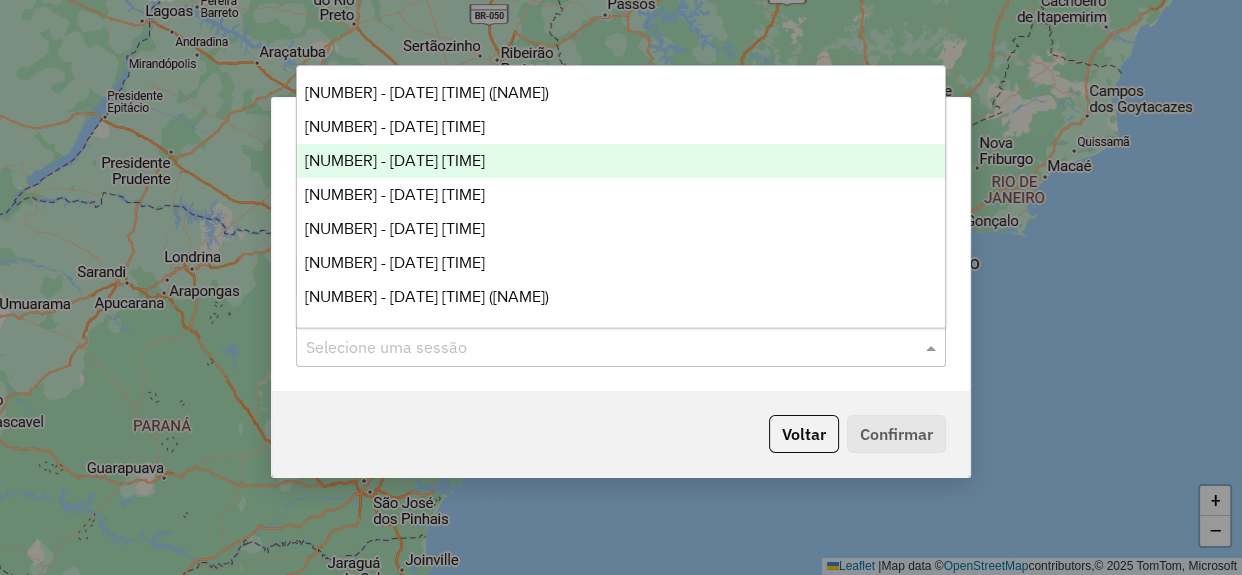 click on "[NUMBER] - [DATE] [TIME]" at bounding box center (621, 161) 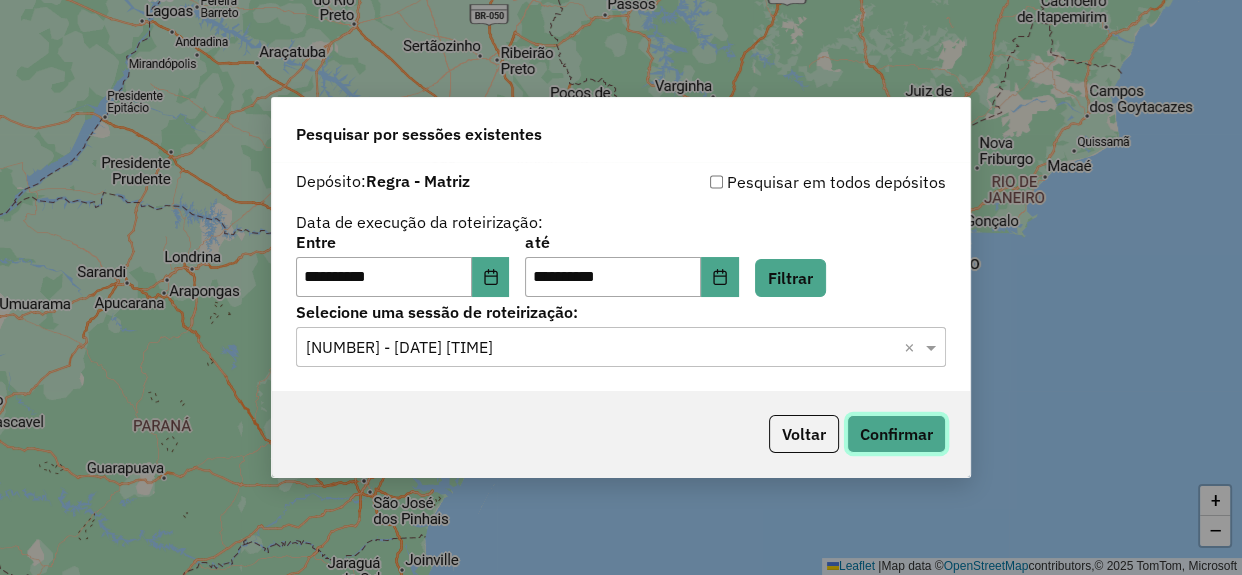click on "Confirmar" 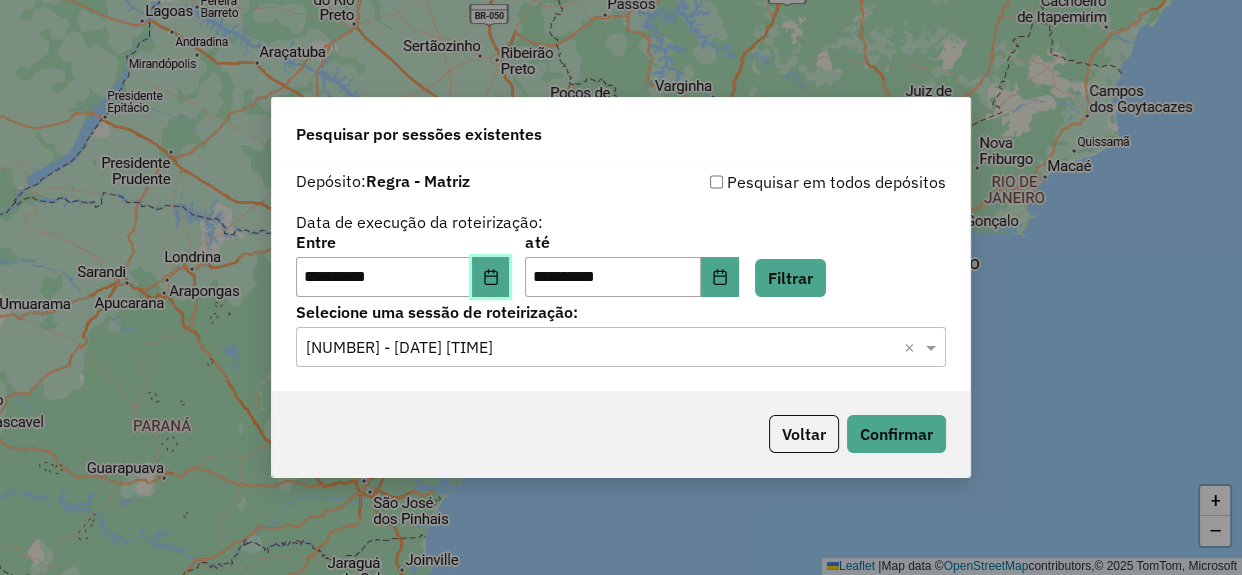 click 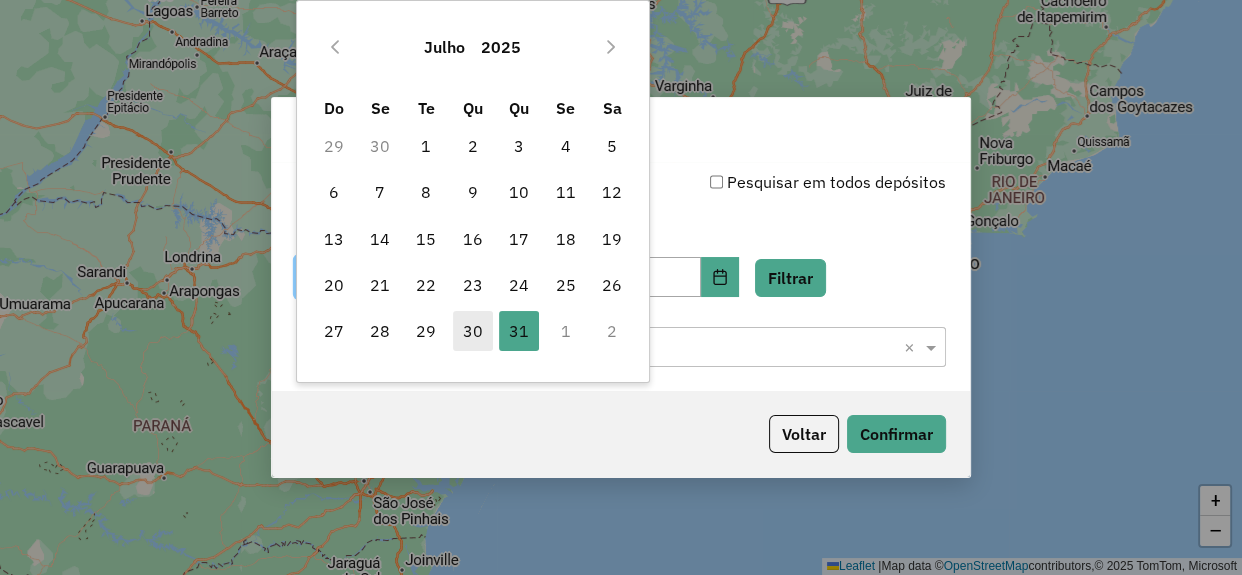 click on "30" at bounding box center (473, 331) 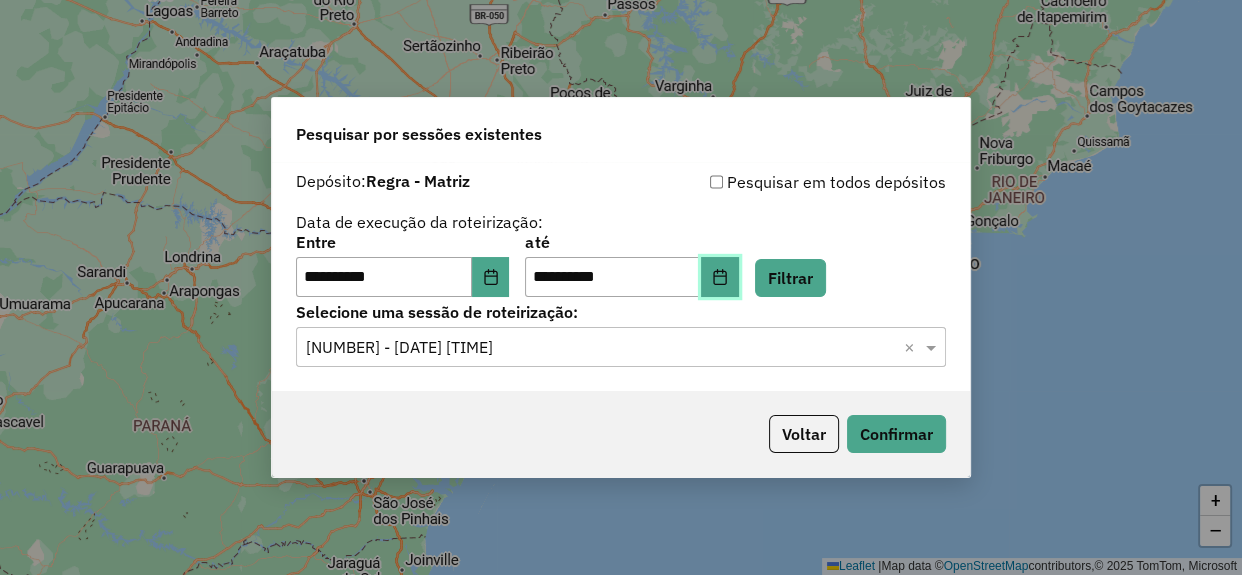 click 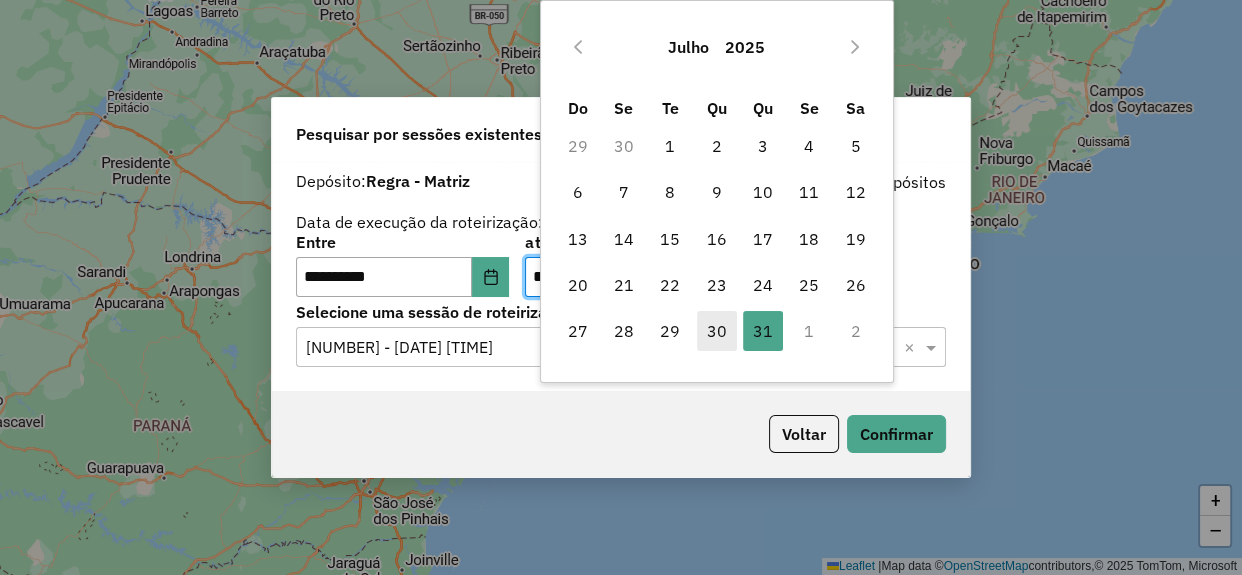 click on "30" at bounding box center [717, 331] 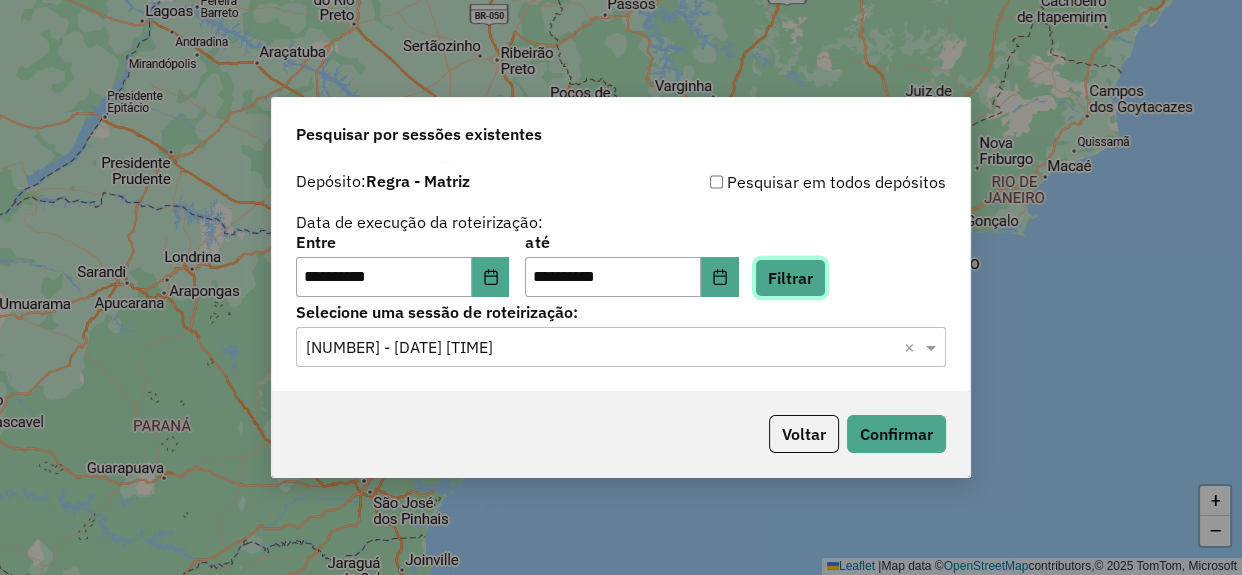 click on "Filtrar" 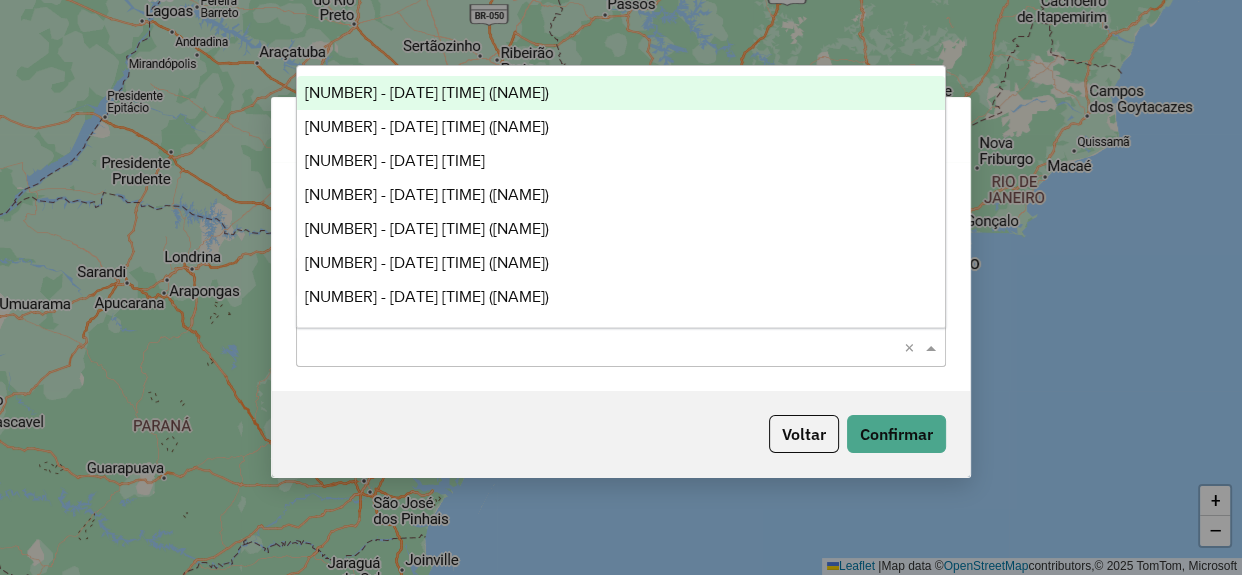 click on "Selecione uma sessão × ×" 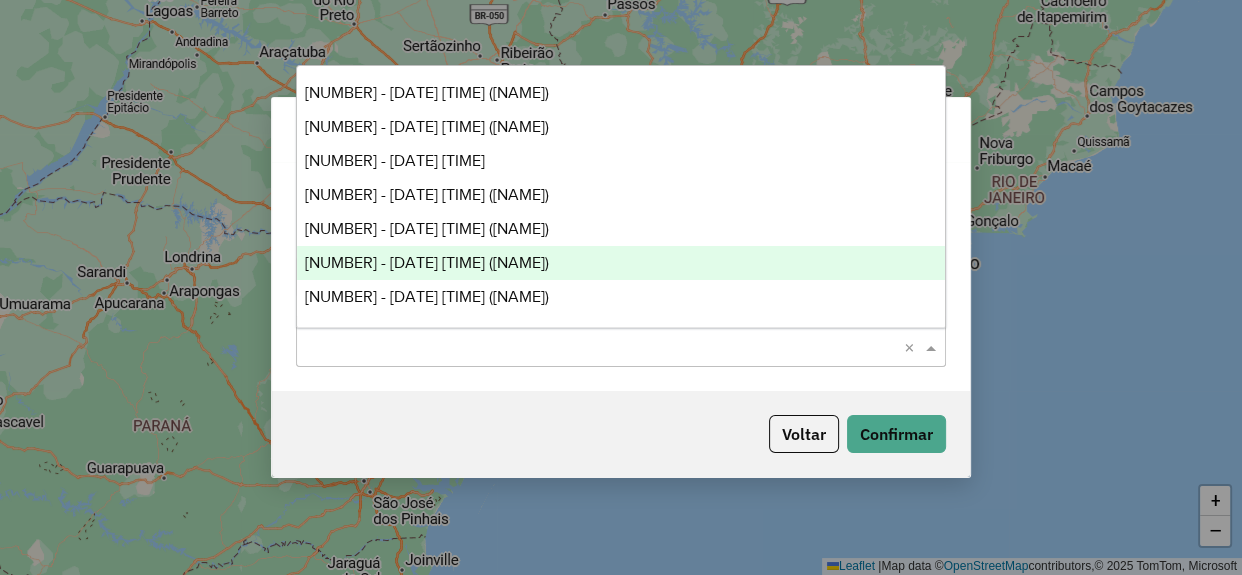 drag, startPoint x: 947, startPoint y: 269, endPoint x: 947, endPoint y: 291, distance: 22 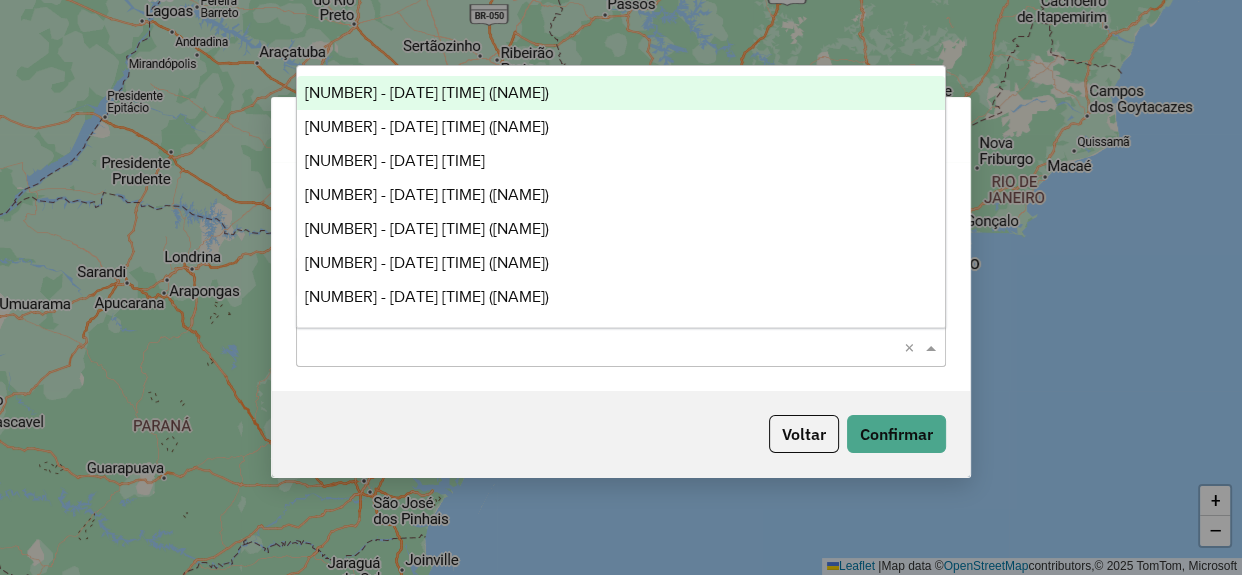 click 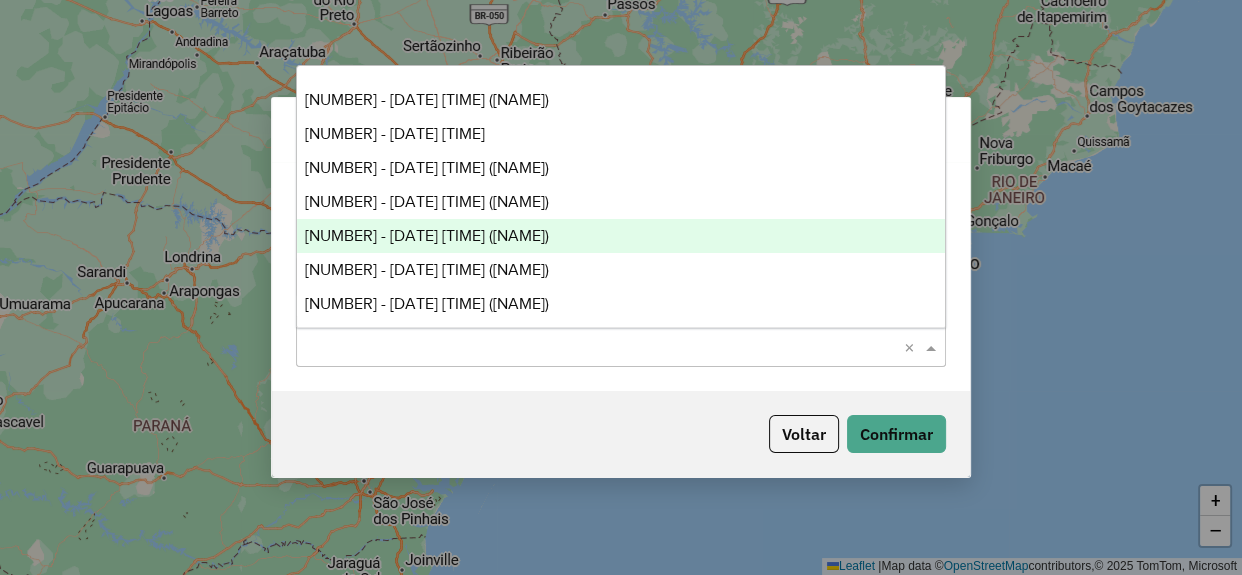 scroll, scrollTop: 31, scrollLeft: 0, axis: vertical 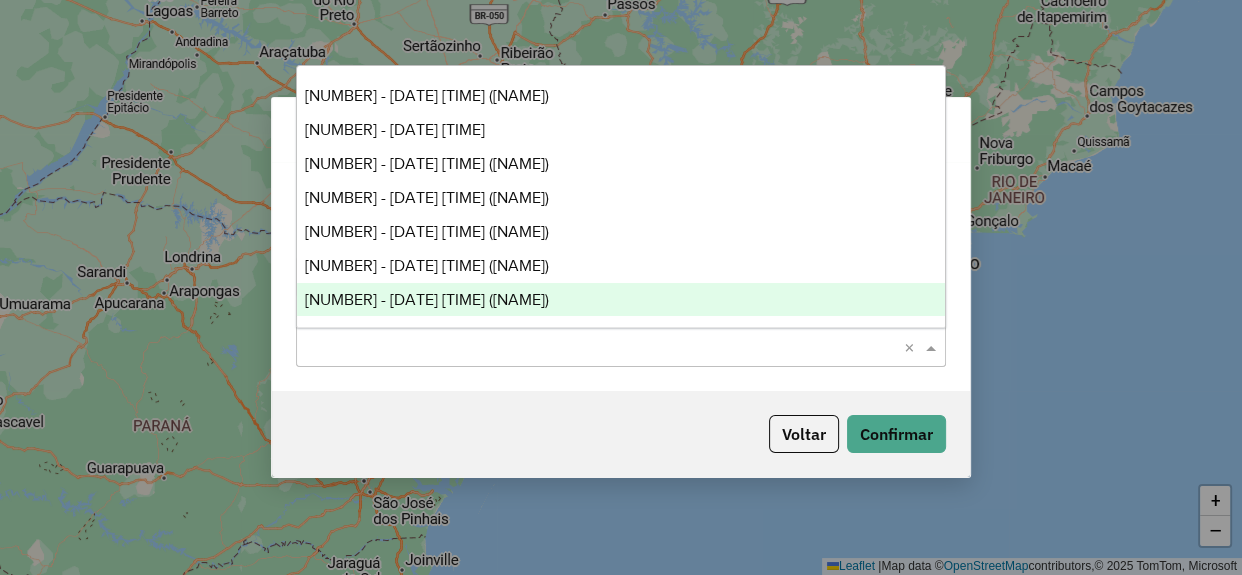 click on "[NUMBER] - [DATE] [TIME] ([NAME])" at bounding box center [427, 299] 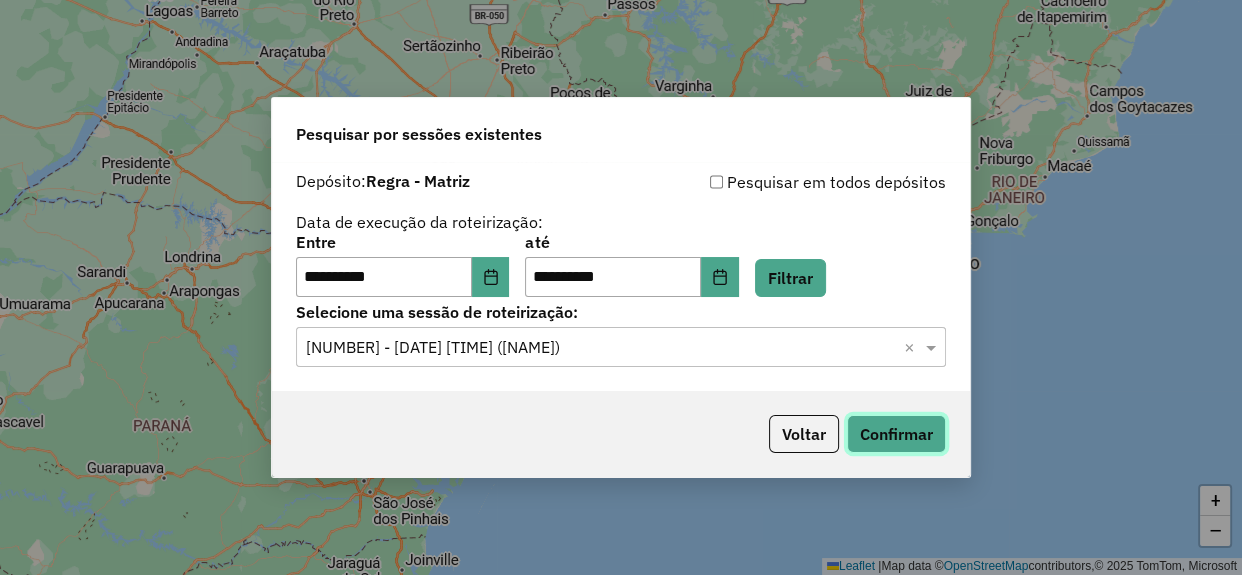 click on "Confirmar" 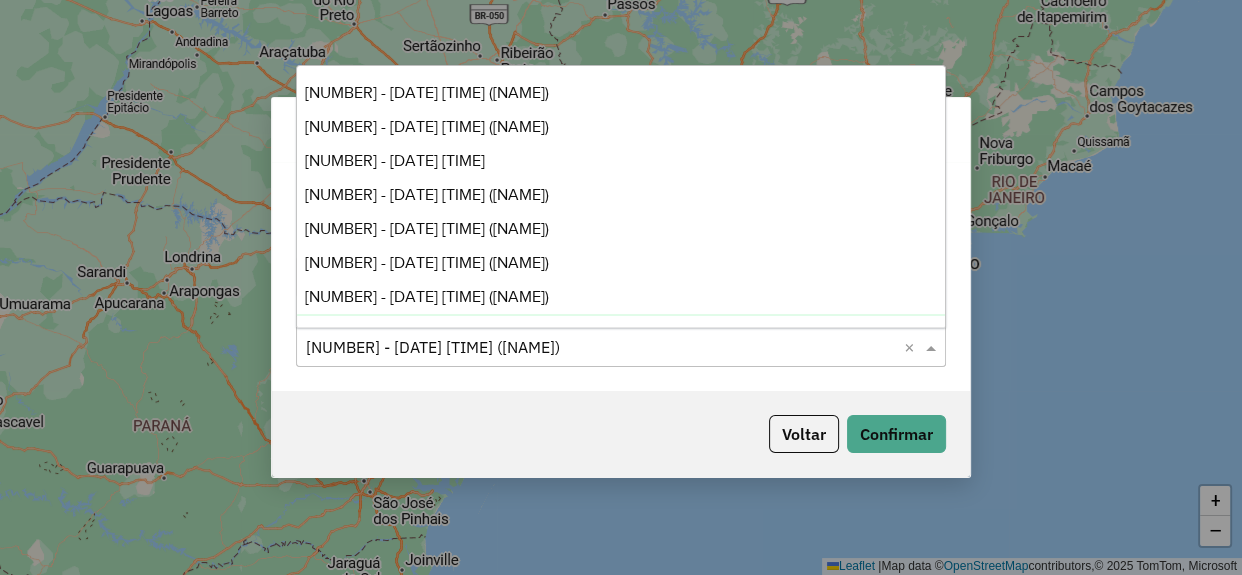 click on "[GENERAL] [GENERAL] × [NUMBER] - [DATE] [TIME] ([NAME]) ×" 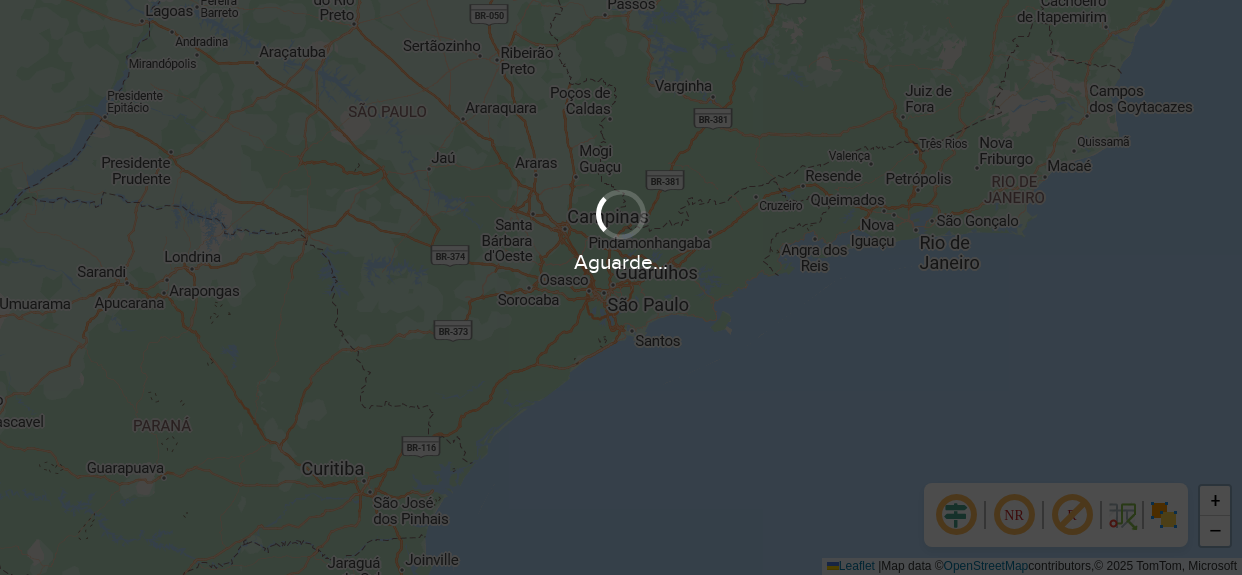 scroll, scrollTop: 0, scrollLeft: 0, axis: both 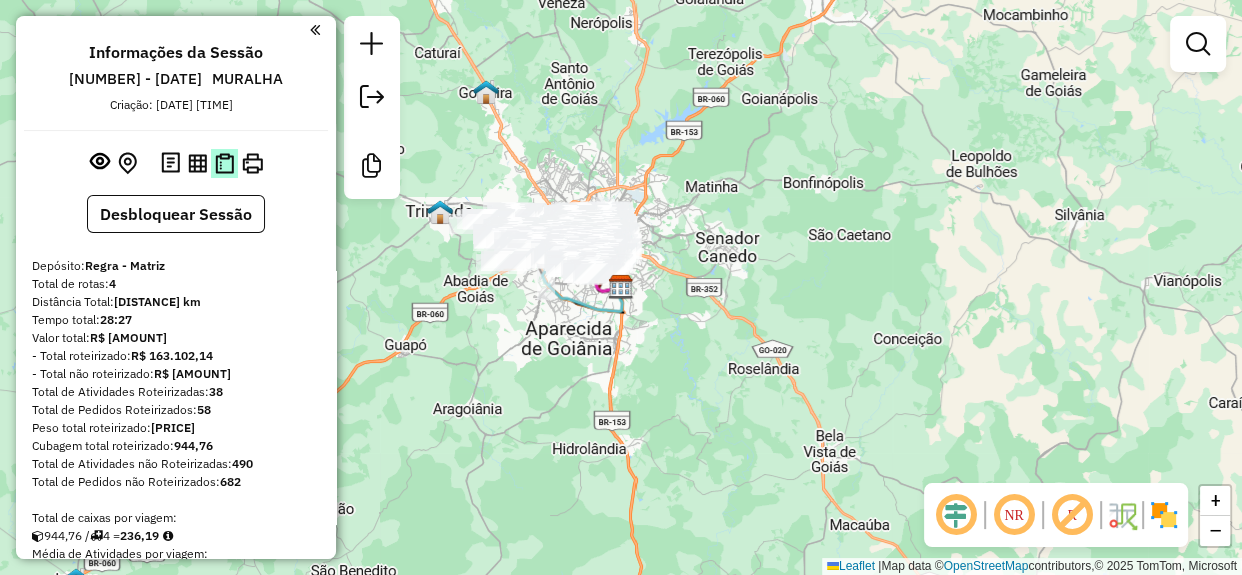 click at bounding box center (224, 163) 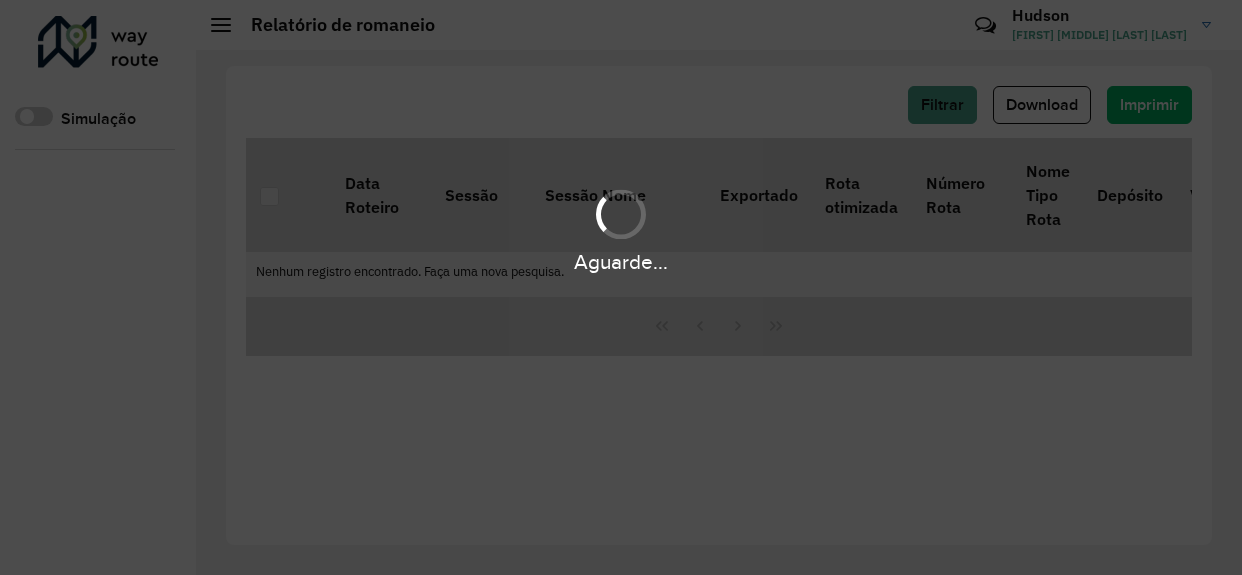 scroll, scrollTop: 0, scrollLeft: 0, axis: both 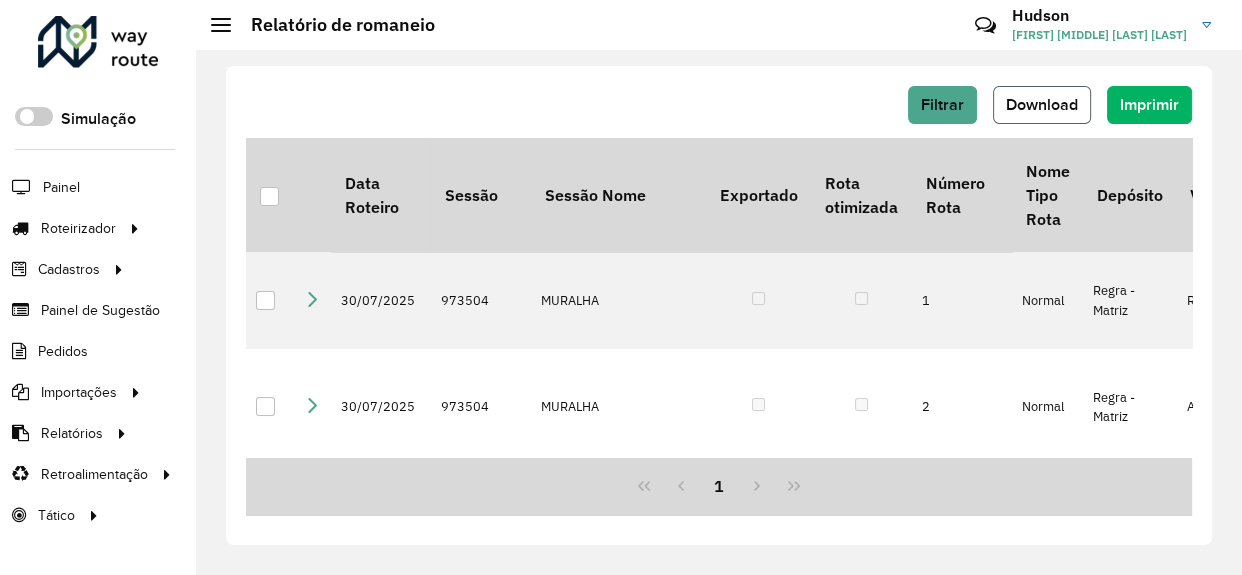 click on "Download" 